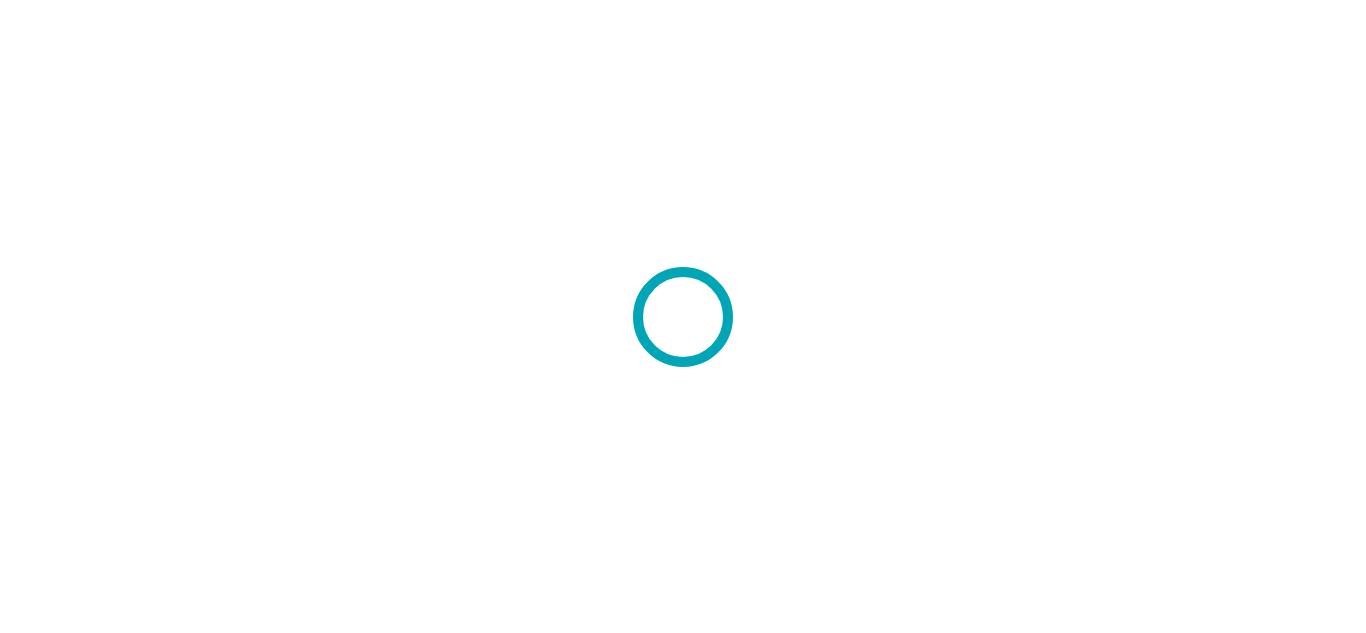 scroll, scrollTop: 0, scrollLeft: 0, axis: both 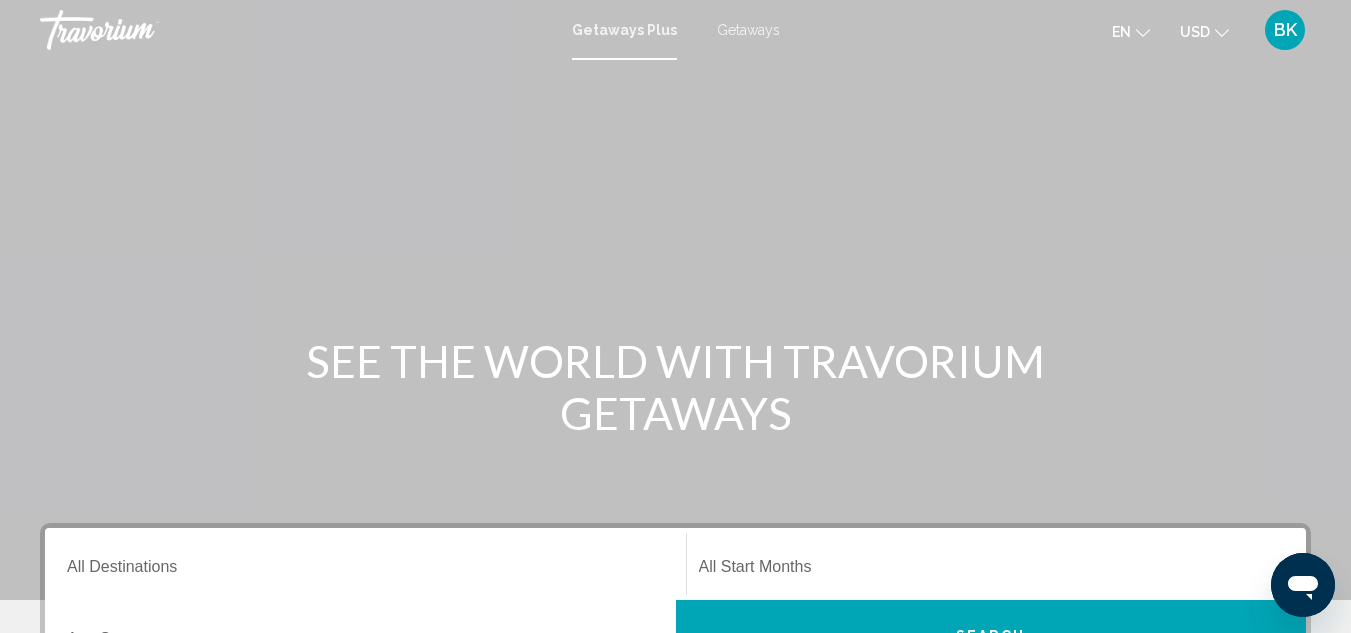 click on "BK" at bounding box center (1285, 30) 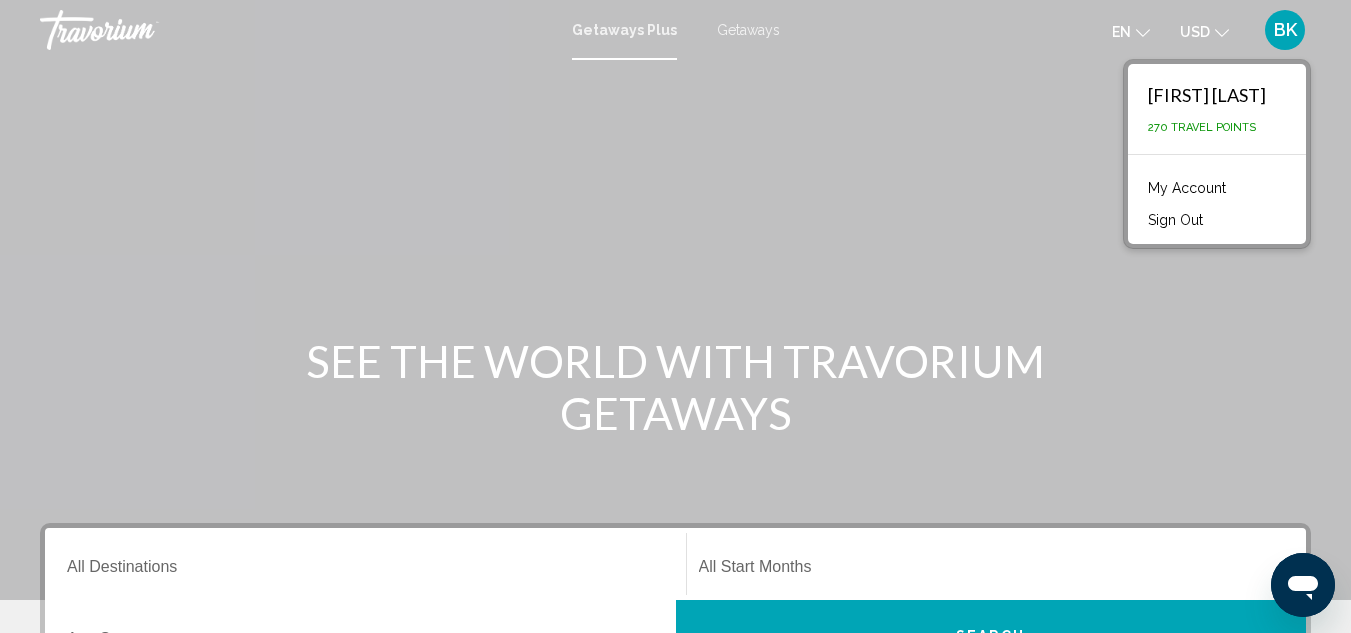 click on "My Account" at bounding box center (1187, 188) 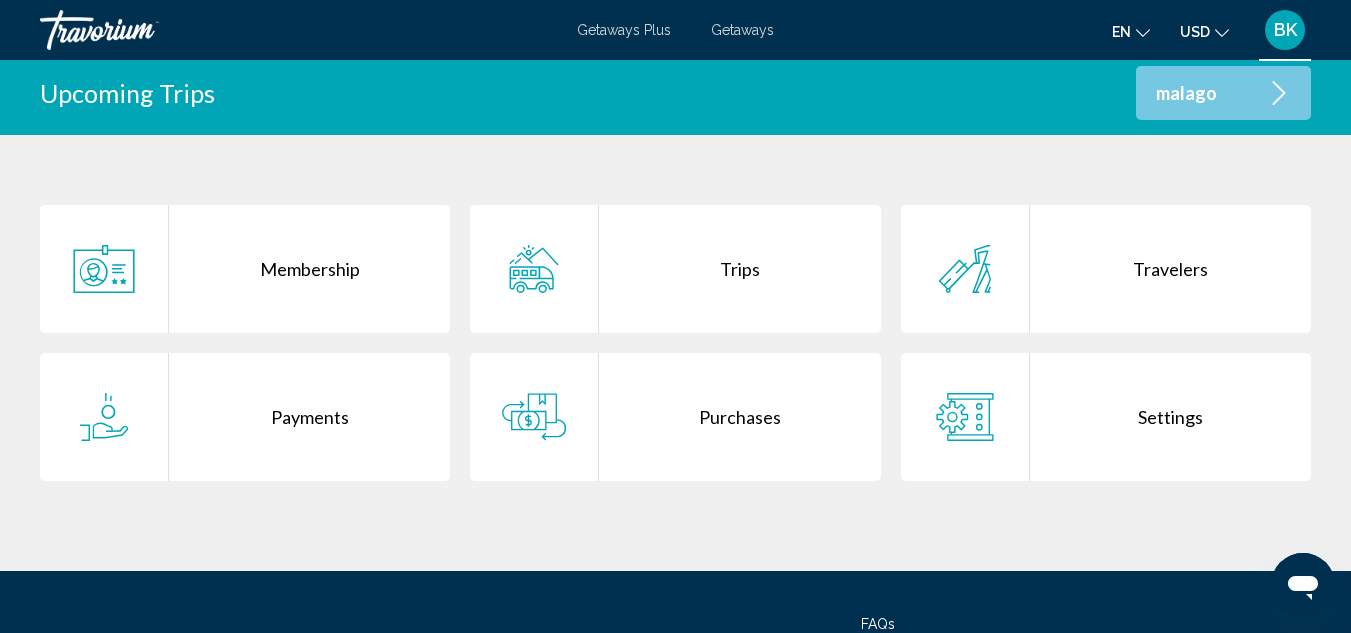 scroll, scrollTop: 398, scrollLeft: 0, axis: vertical 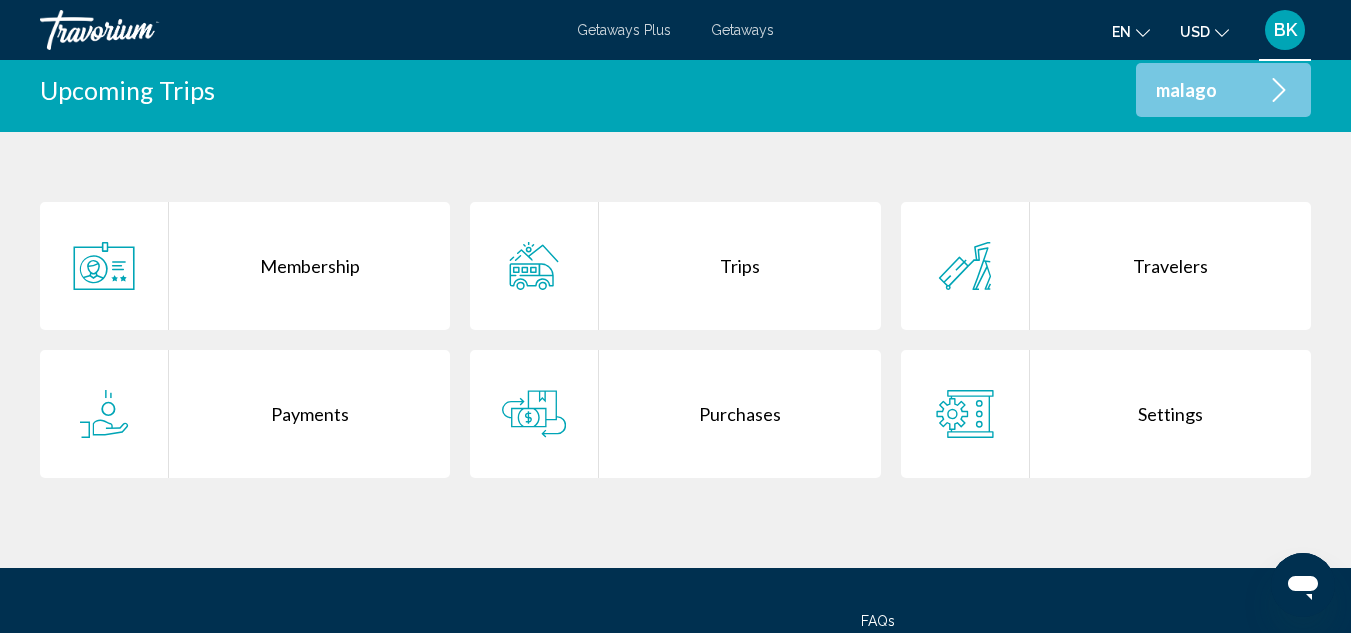 click on "Trips" at bounding box center (739, 266) 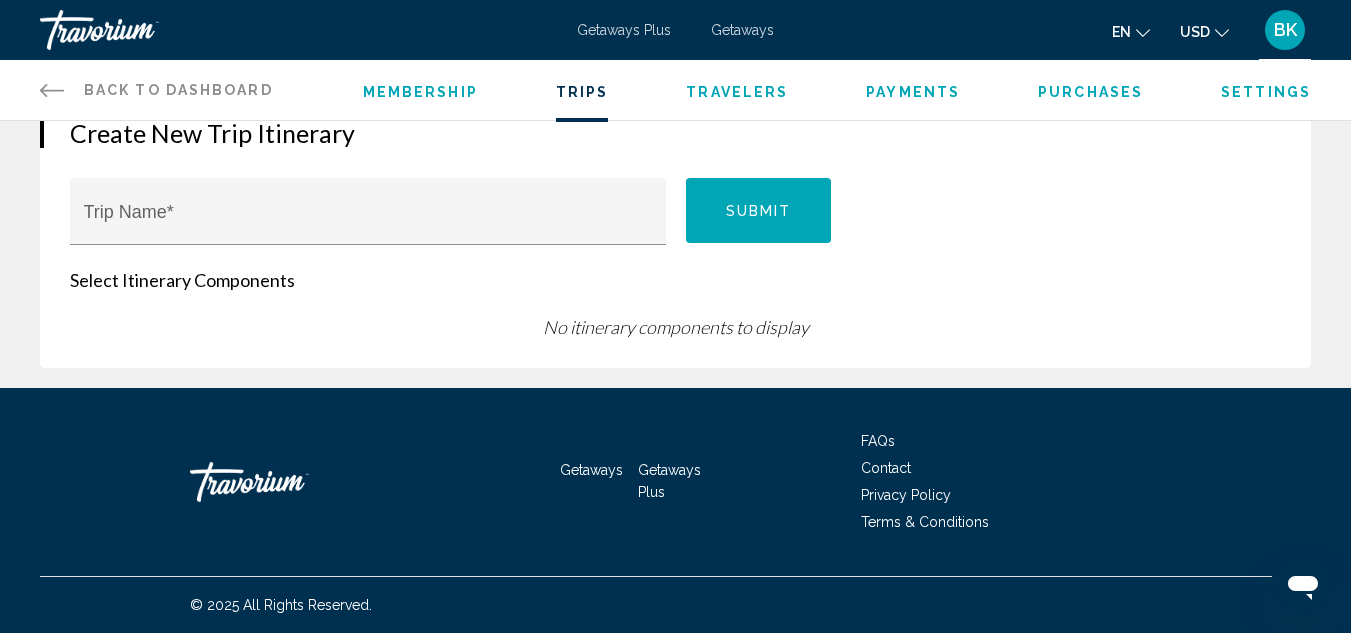 scroll, scrollTop: 0, scrollLeft: 0, axis: both 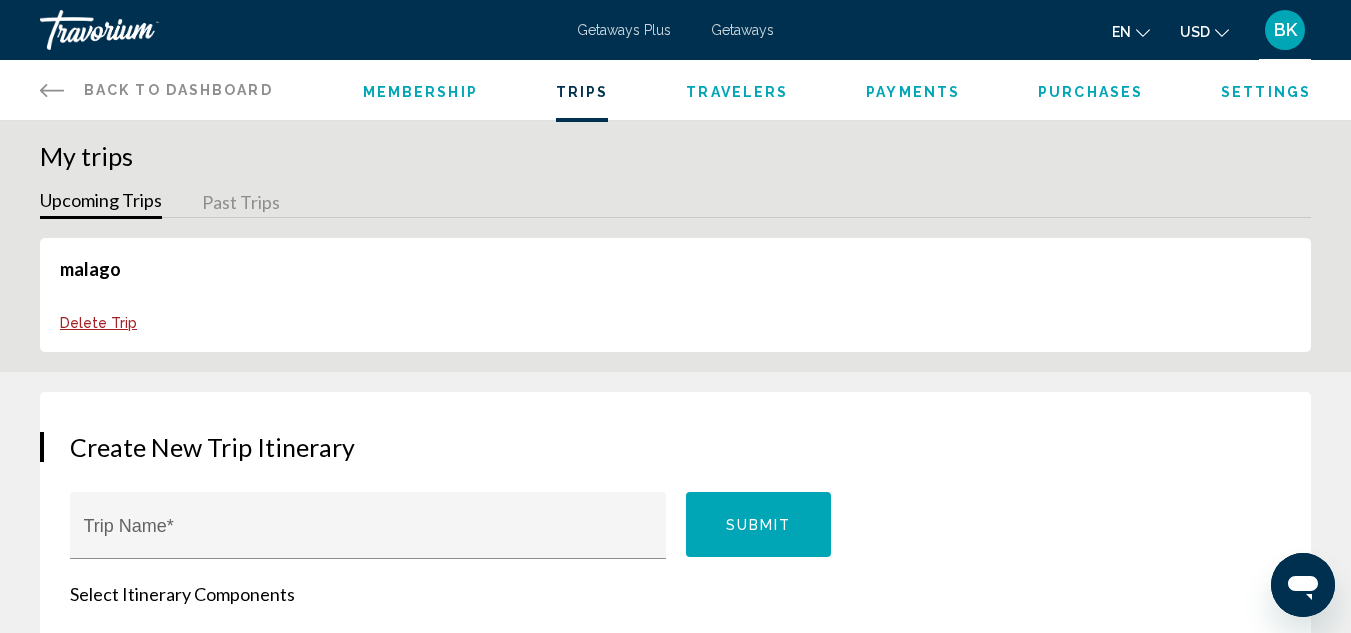 click on "Past Trips" at bounding box center (241, 203) 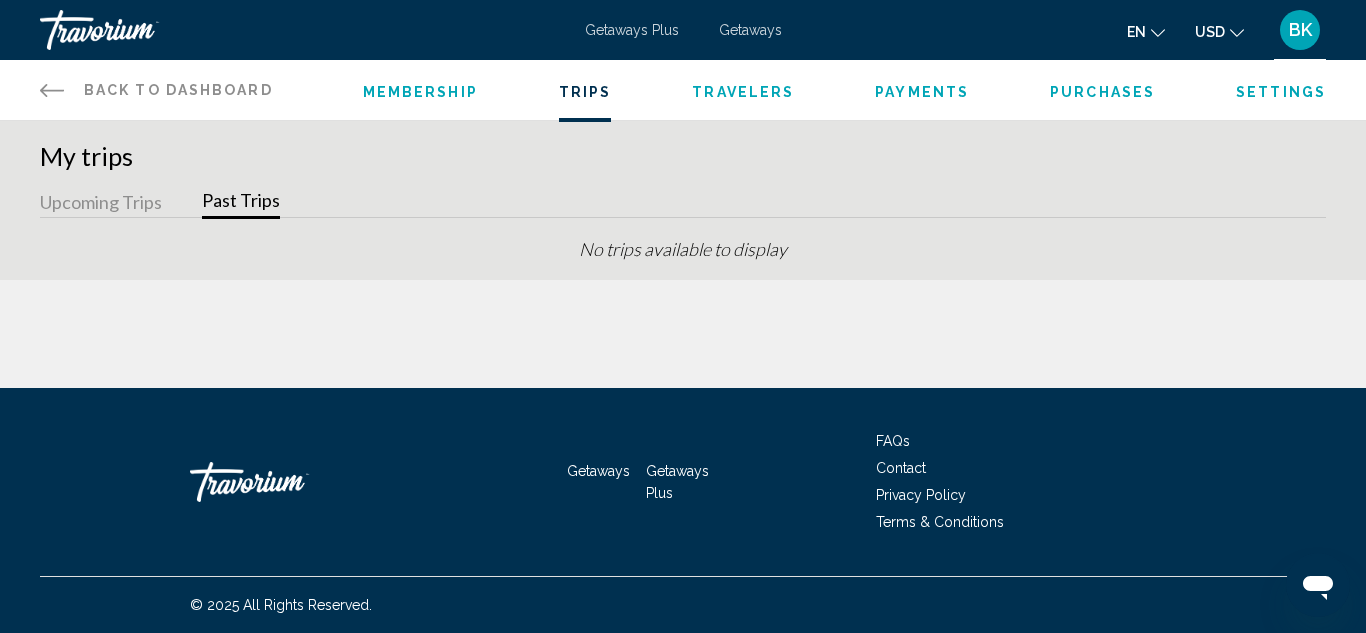 click 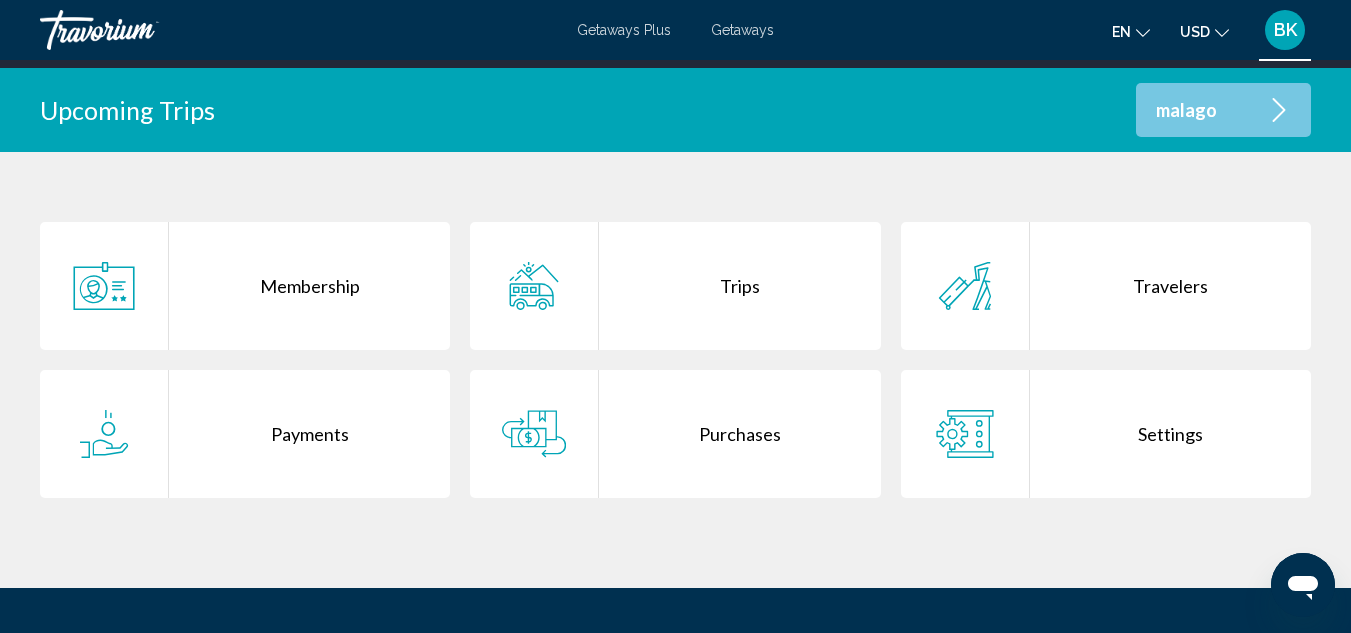 scroll, scrollTop: 383, scrollLeft: 0, axis: vertical 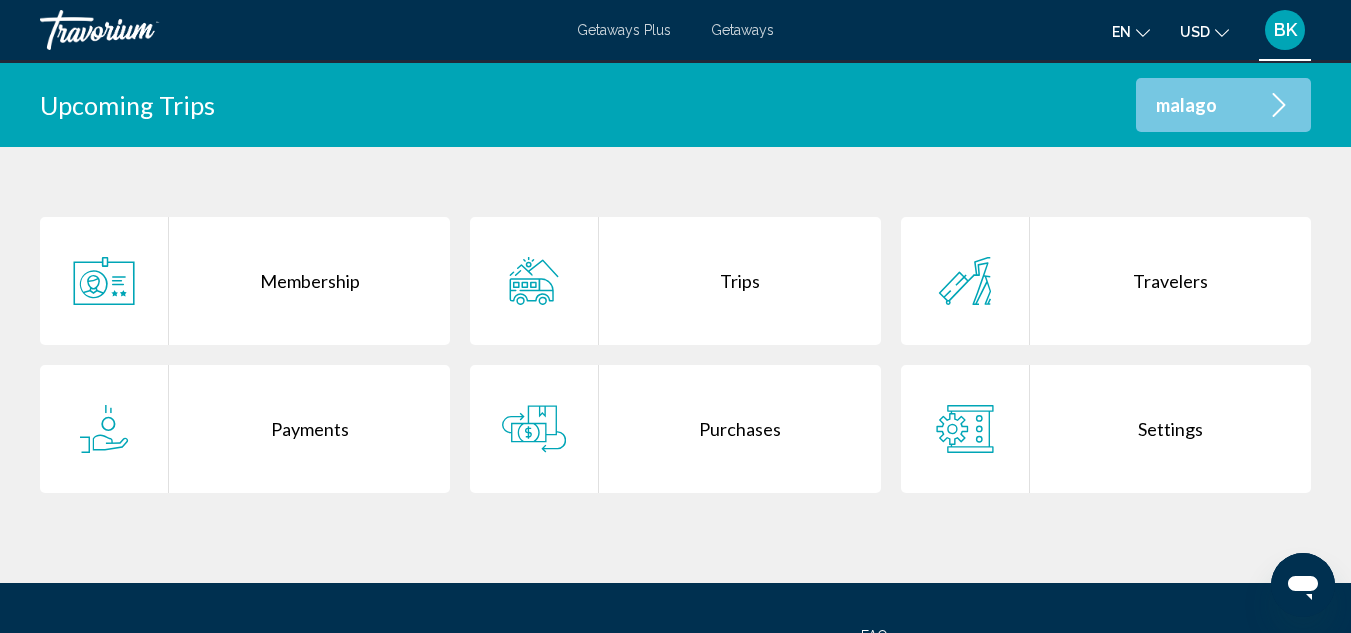 click on "Purchases" at bounding box center (739, 429) 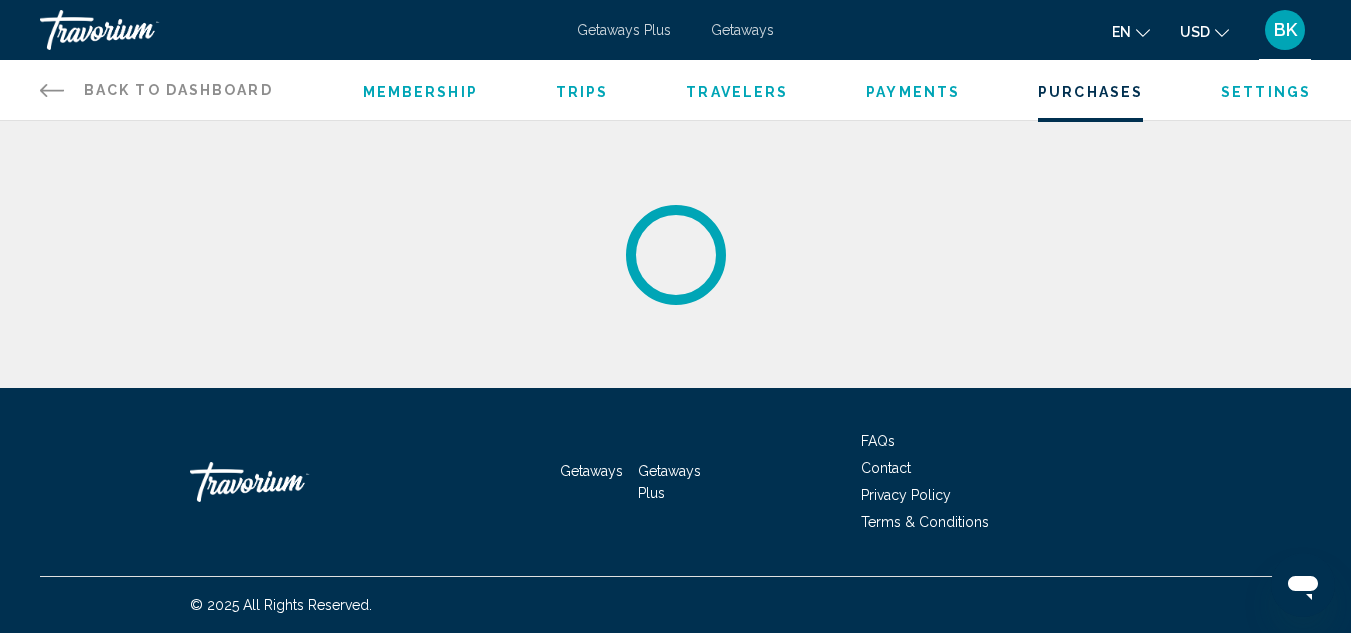 scroll, scrollTop: 0, scrollLeft: 0, axis: both 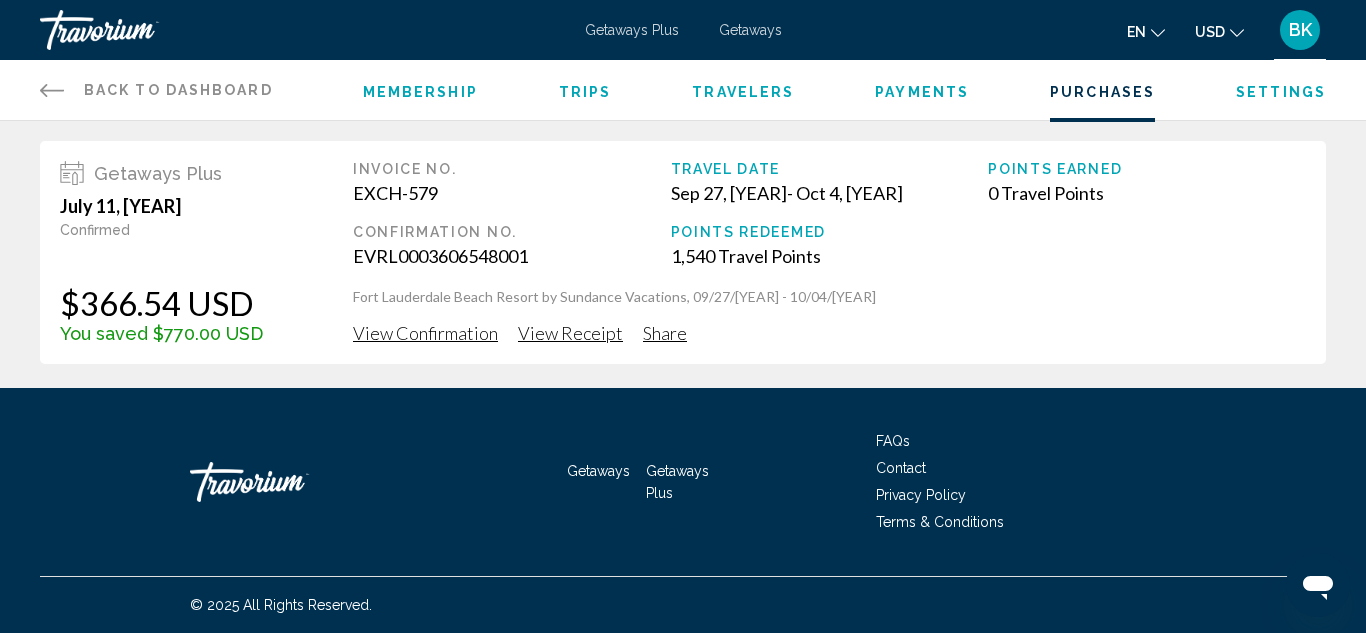 click 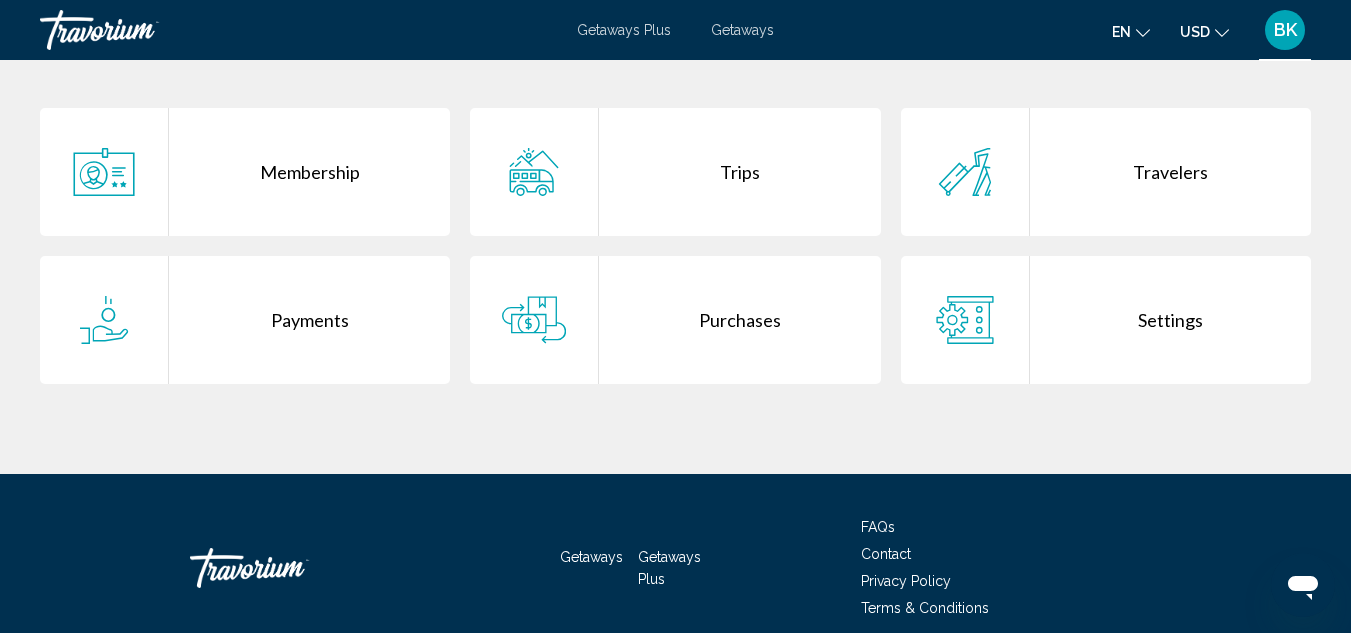 scroll, scrollTop: 493, scrollLeft: 0, axis: vertical 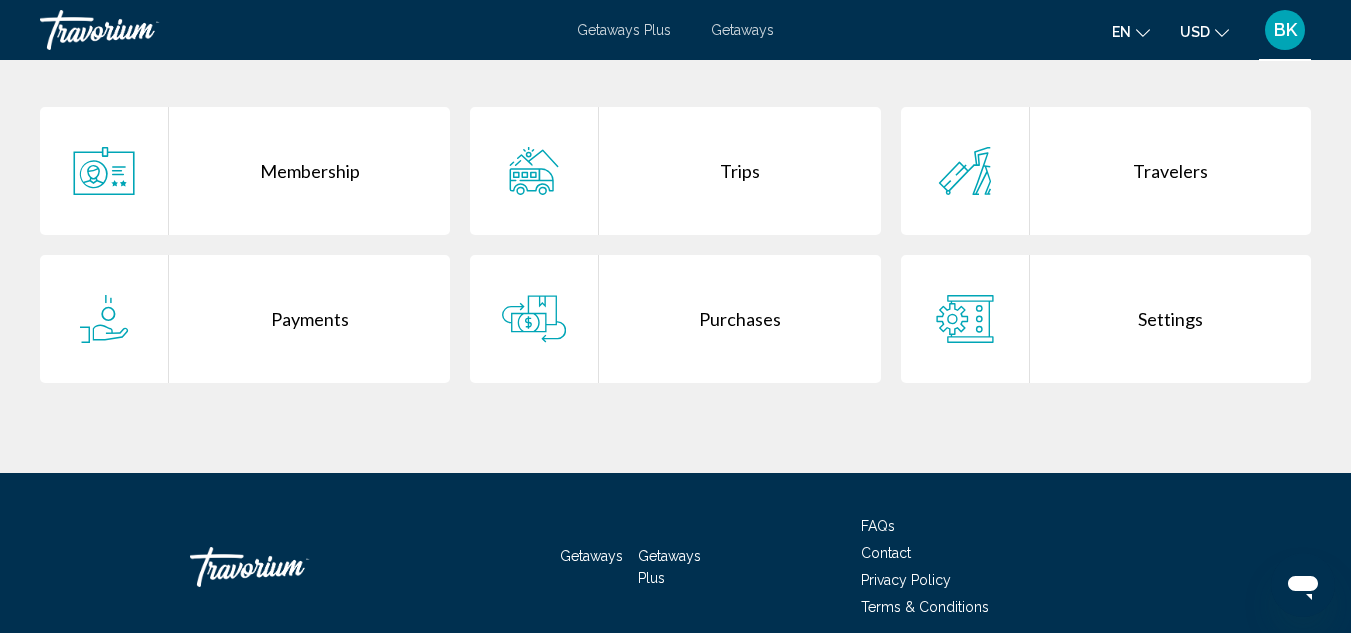 click 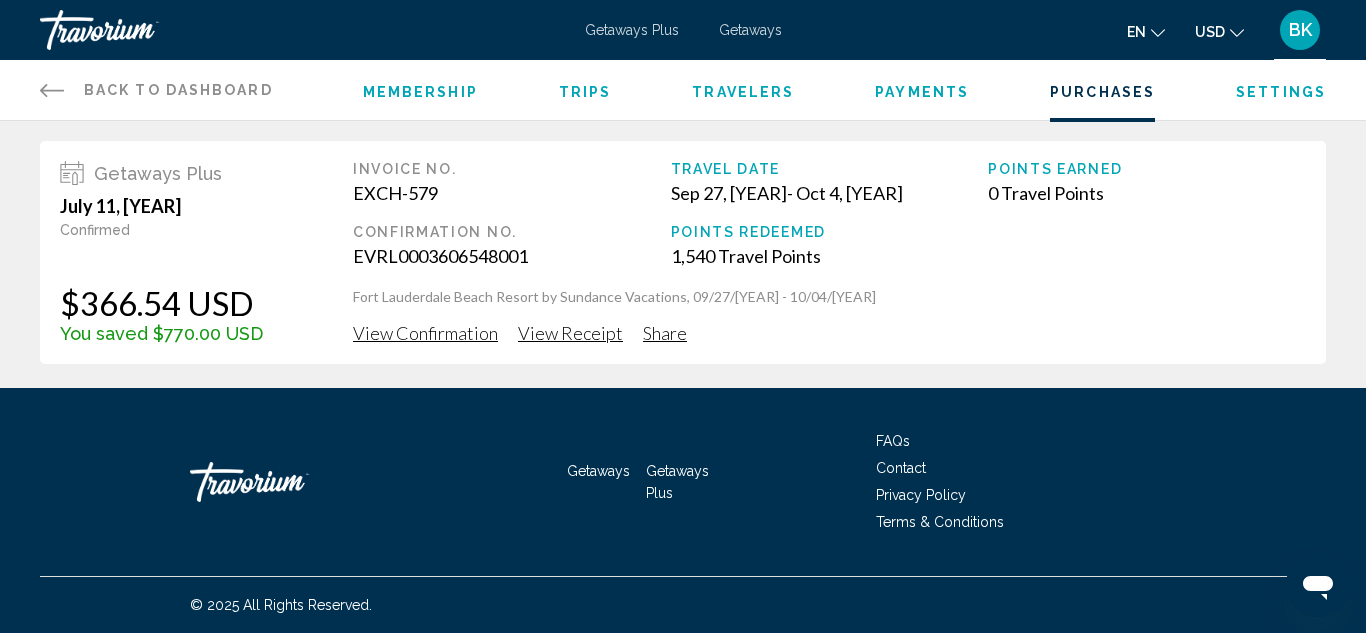 click on "View Confirmation" at bounding box center (425, 333) 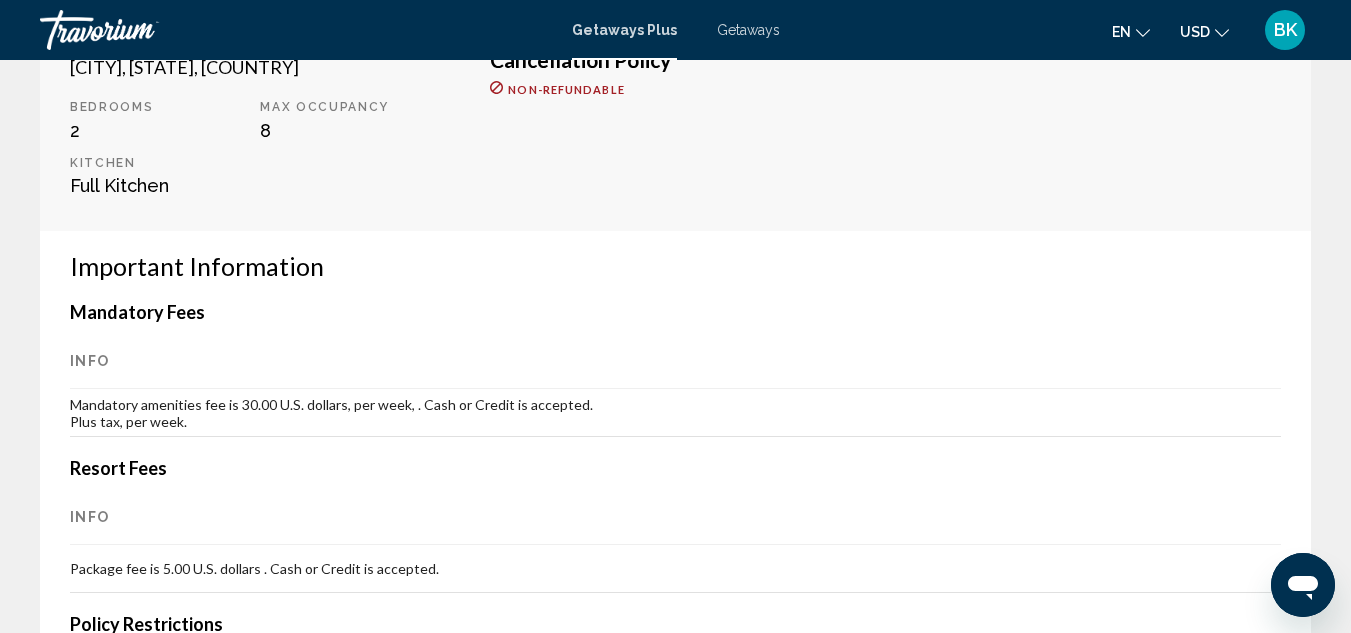 scroll, scrollTop: 0, scrollLeft: 0, axis: both 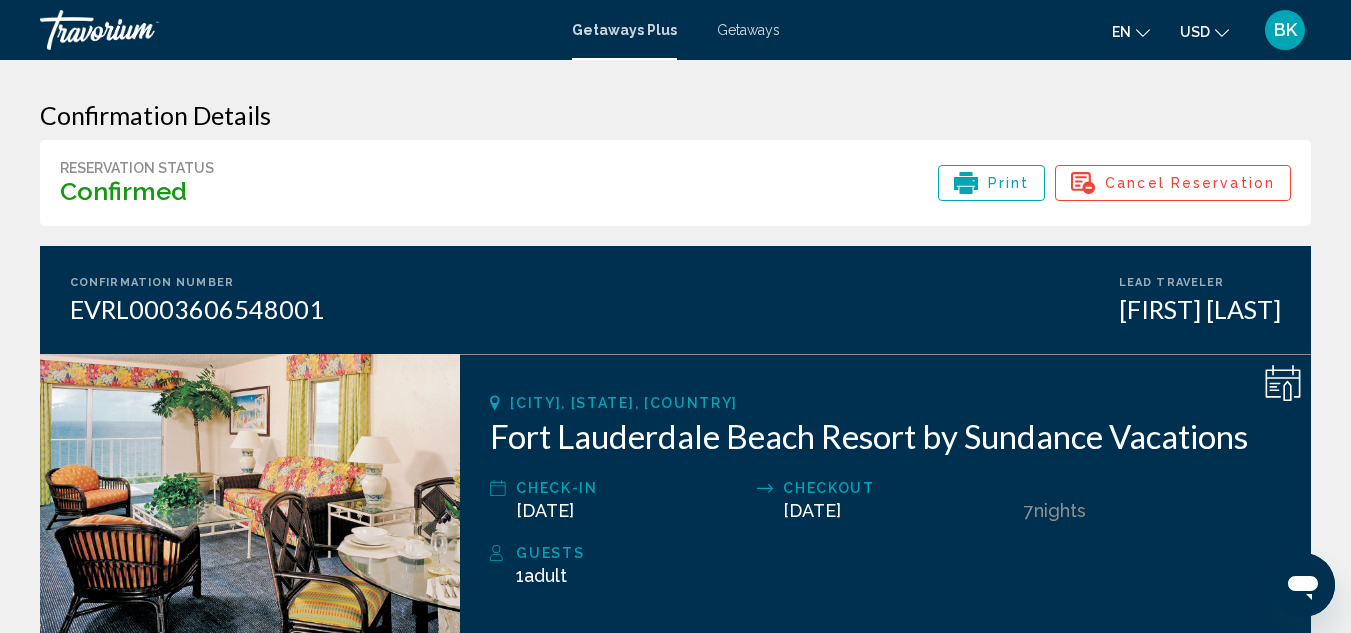 click on "Cancel Reservation" at bounding box center (1190, 183) 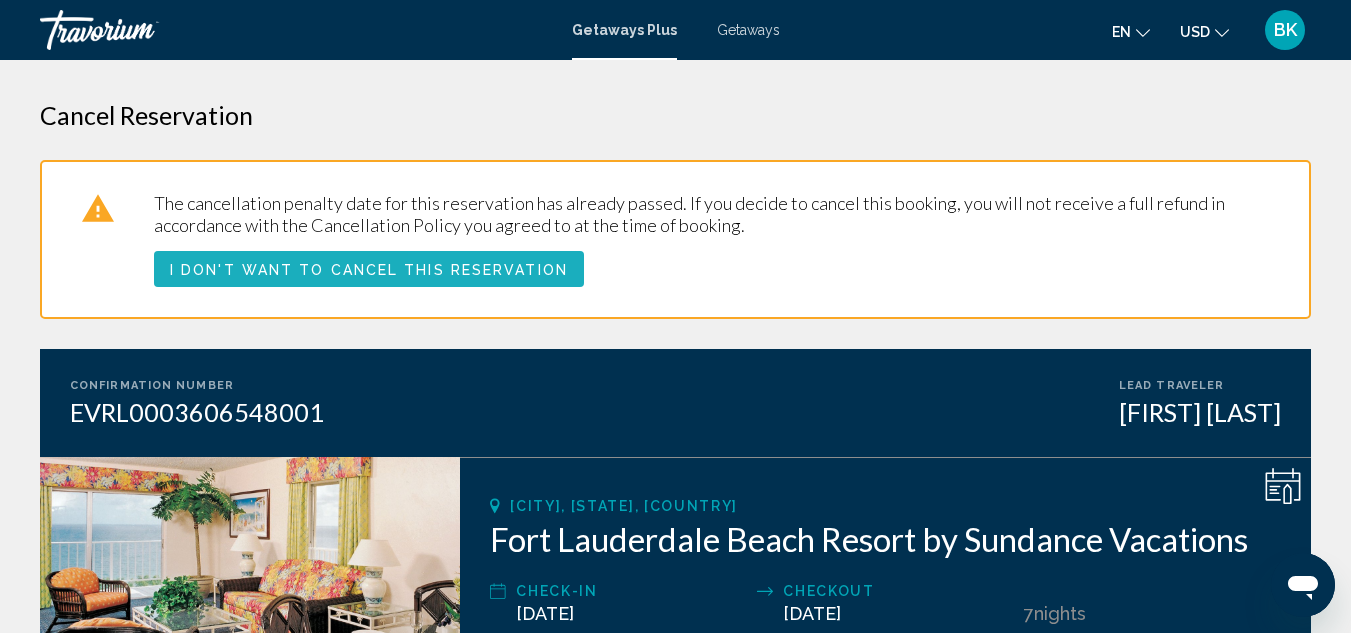 click on "I don't want to cancel this reservation" 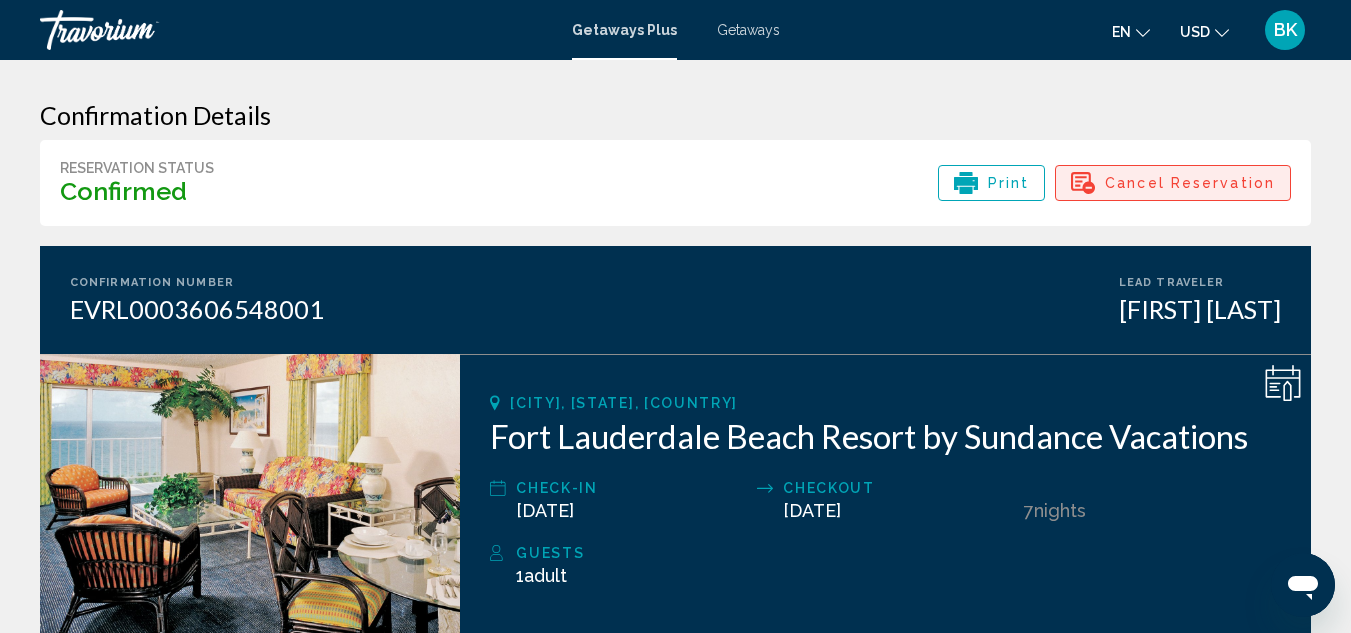 click on "Cancel Reservation" at bounding box center [1190, 183] 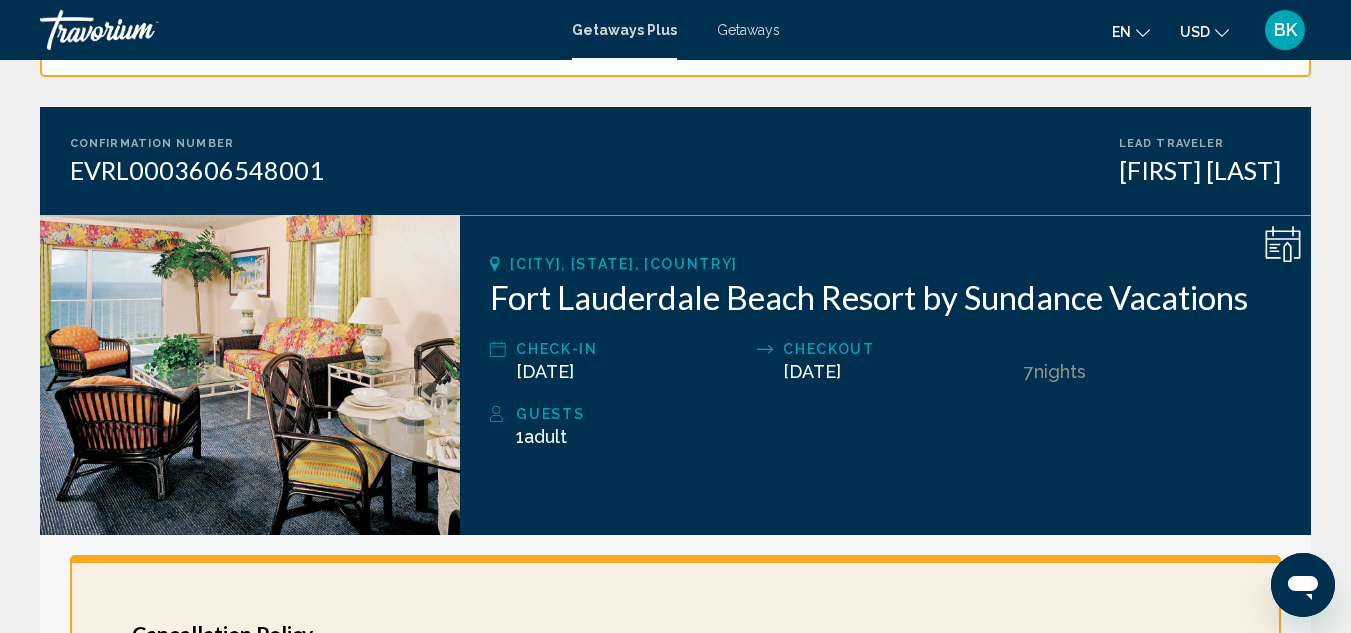 scroll, scrollTop: 0, scrollLeft: 0, axis: both 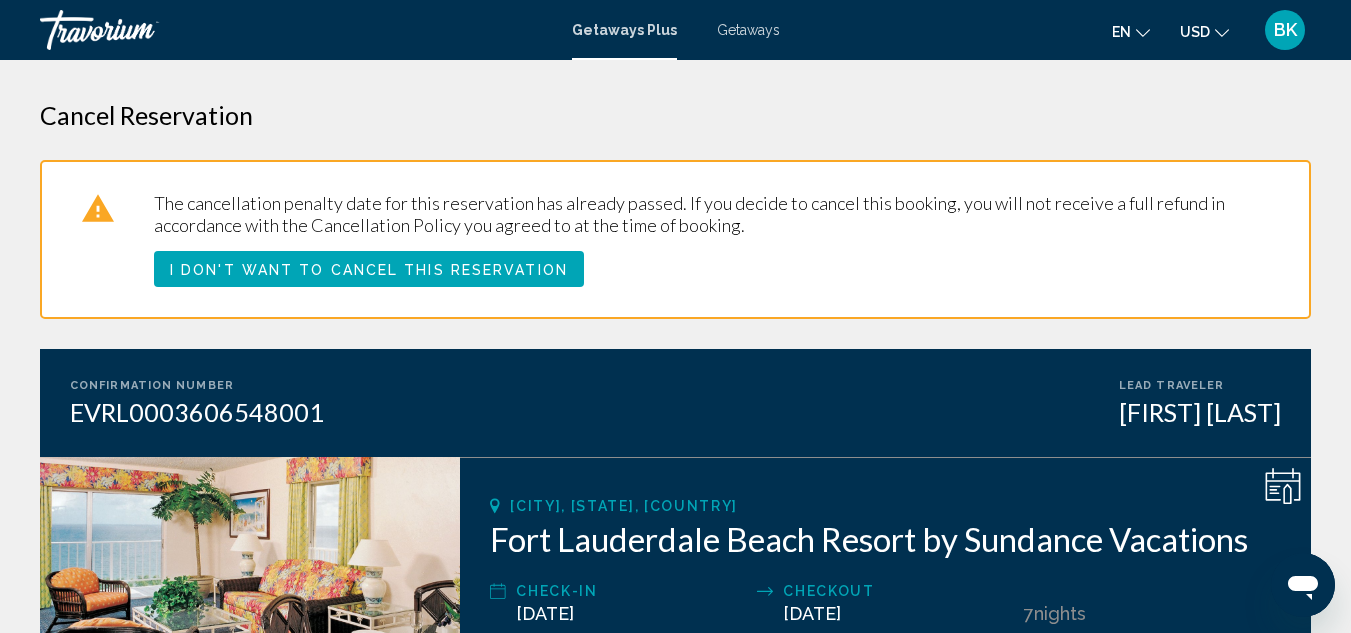 click on "I don't want to cancel this reservation" 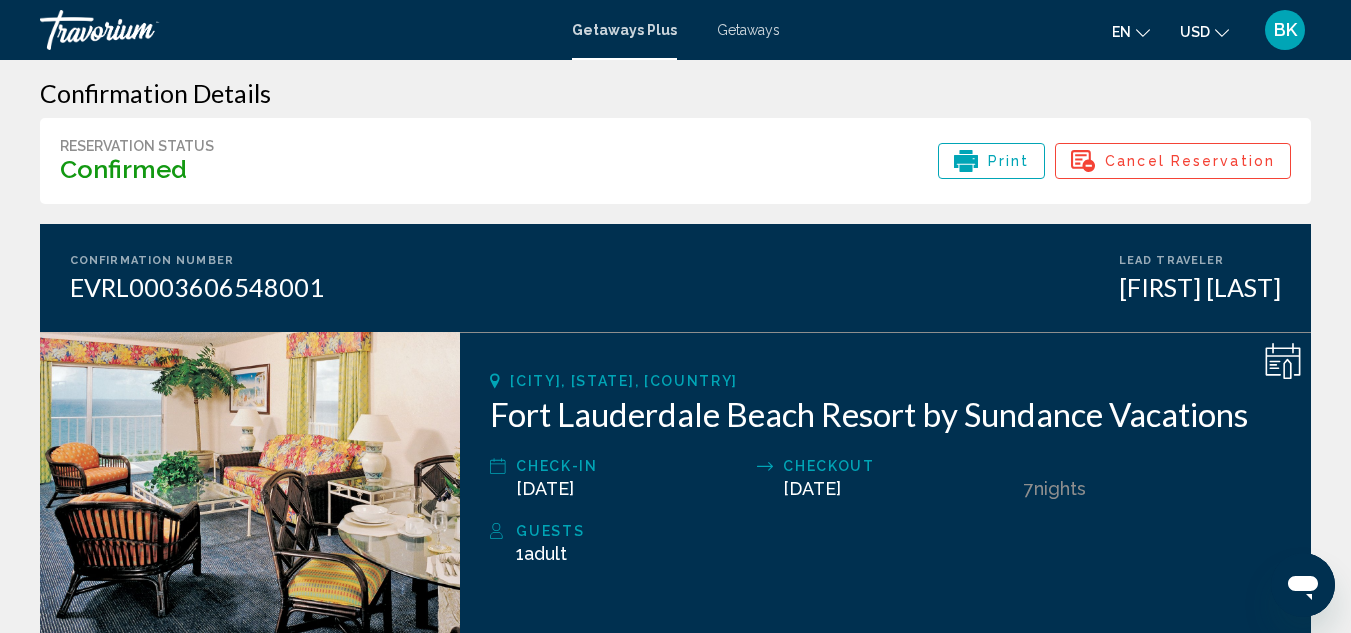 scroll, scrollTop: 0, scrollLeft: 0, axis: both 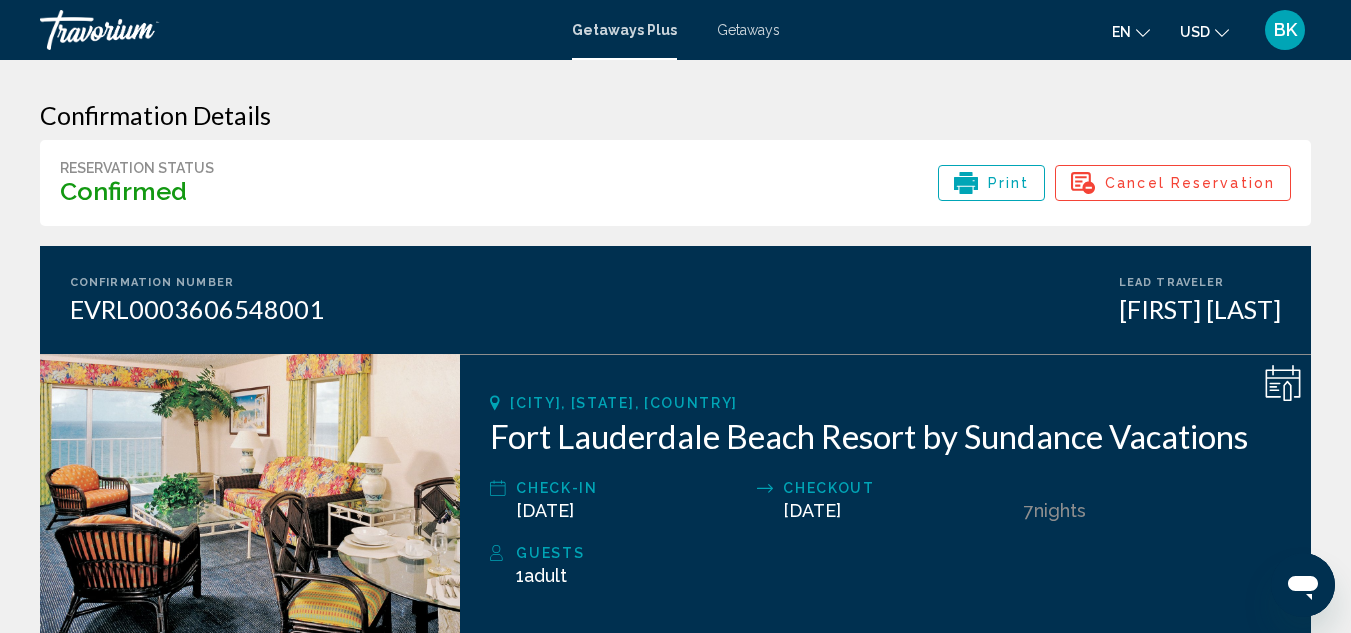 click at bounding box center (140, 30) 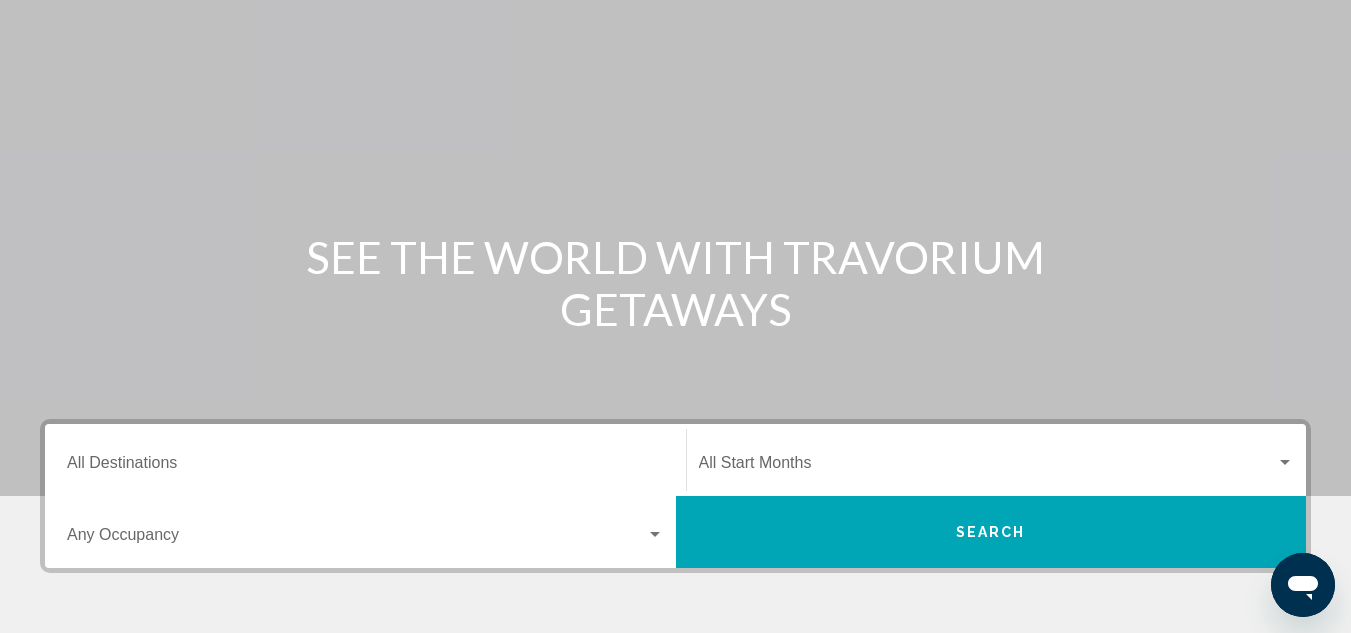 scroll, scrollTop: 0, scrollLeft: 0, axis: both 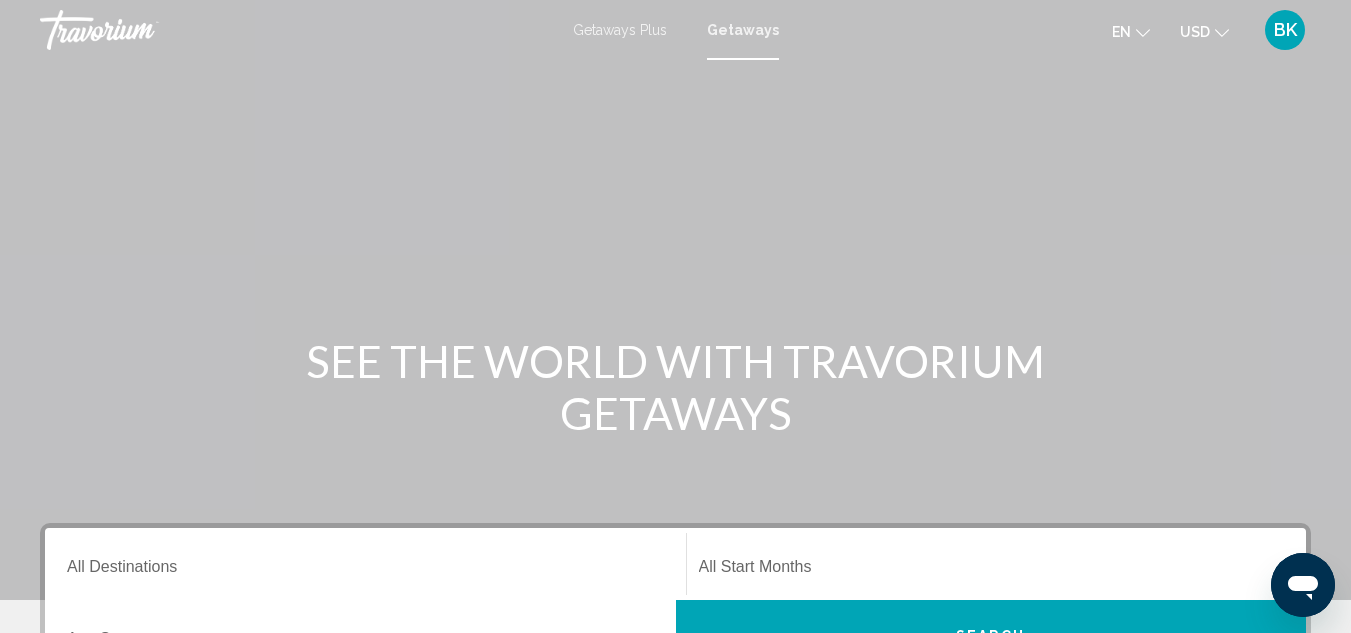 click on "BK" at bounding box center (1285, 30) 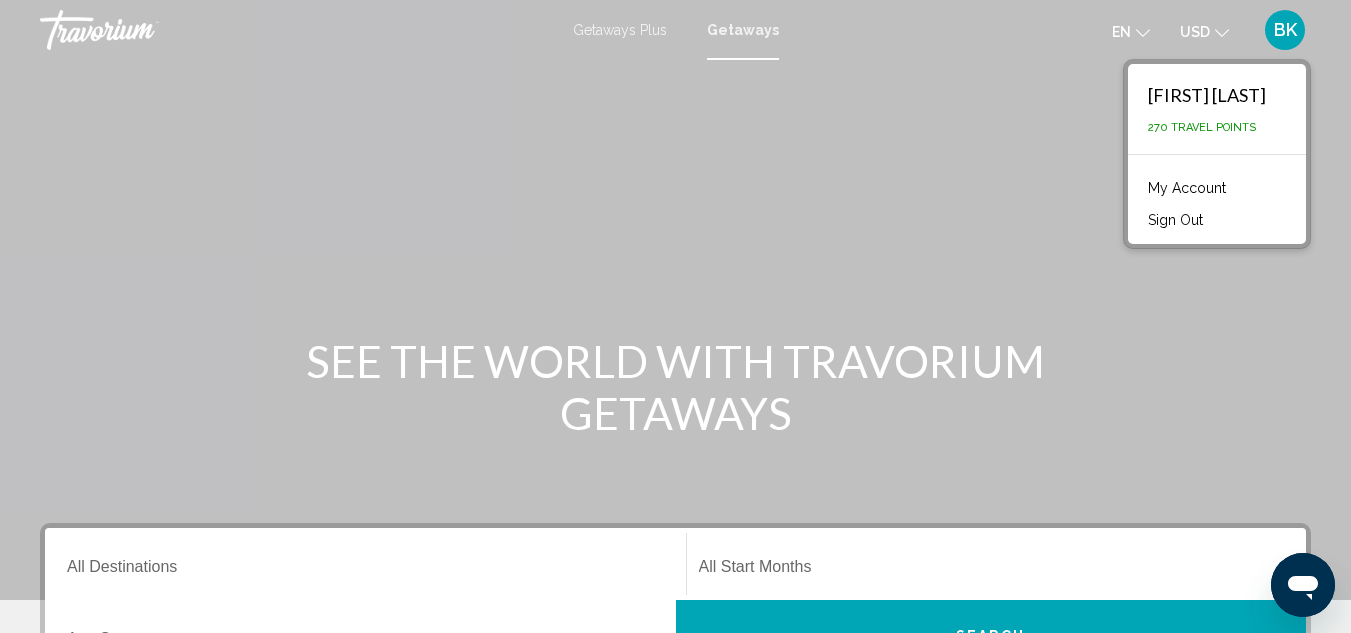 click on "My Account" at bounding box center [1187, 188] 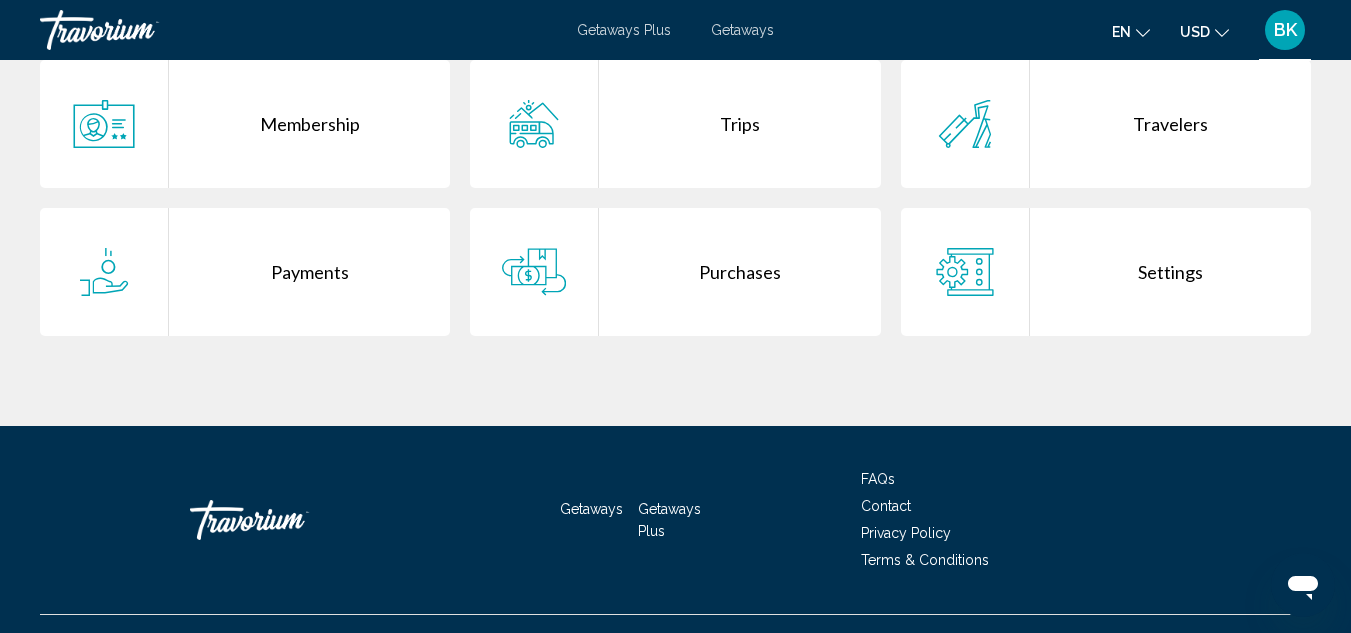 scroll, scrollTop: 541, scrollLeft: 0, axis: vertical 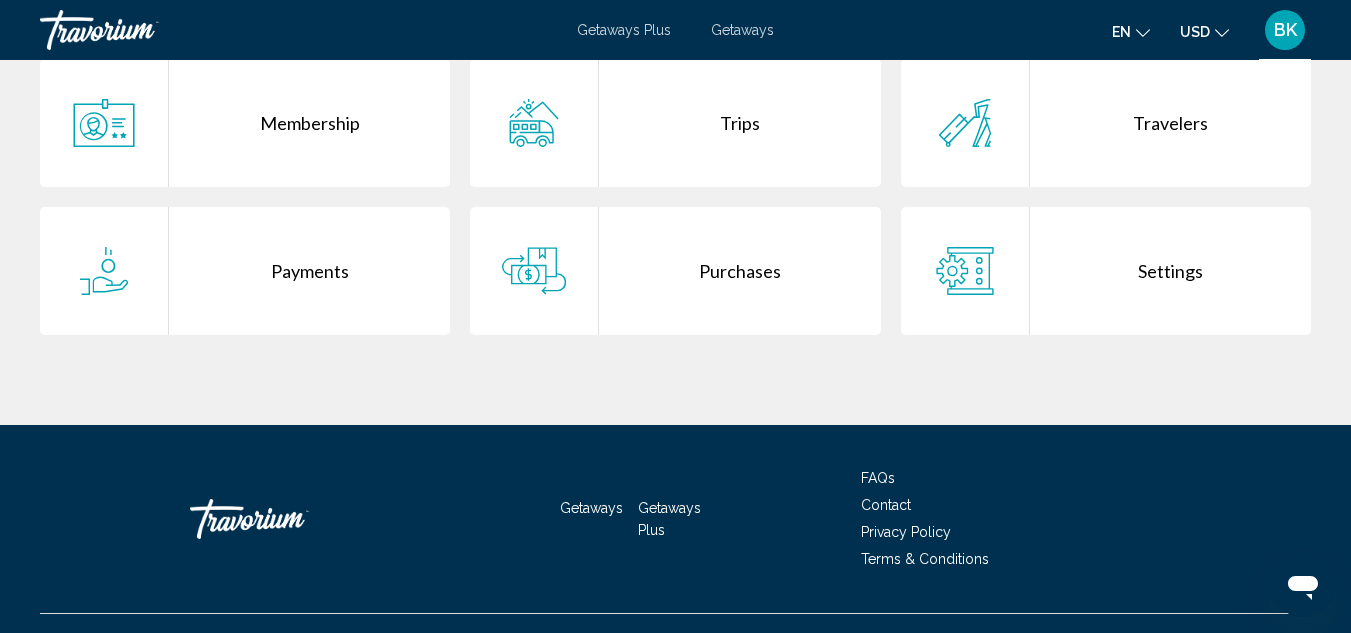 click on "Membership" at bounding box center (309, 123) 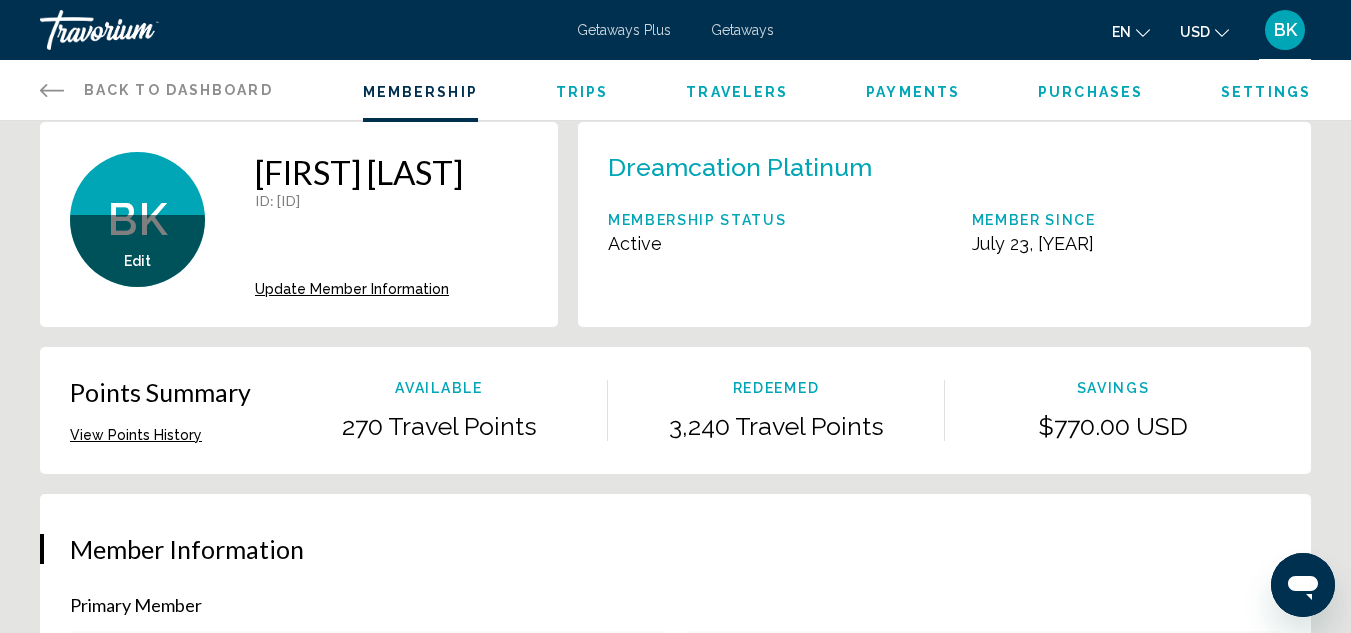 scroll, scrollTop: 0, scrollLeft: 0, axis: both 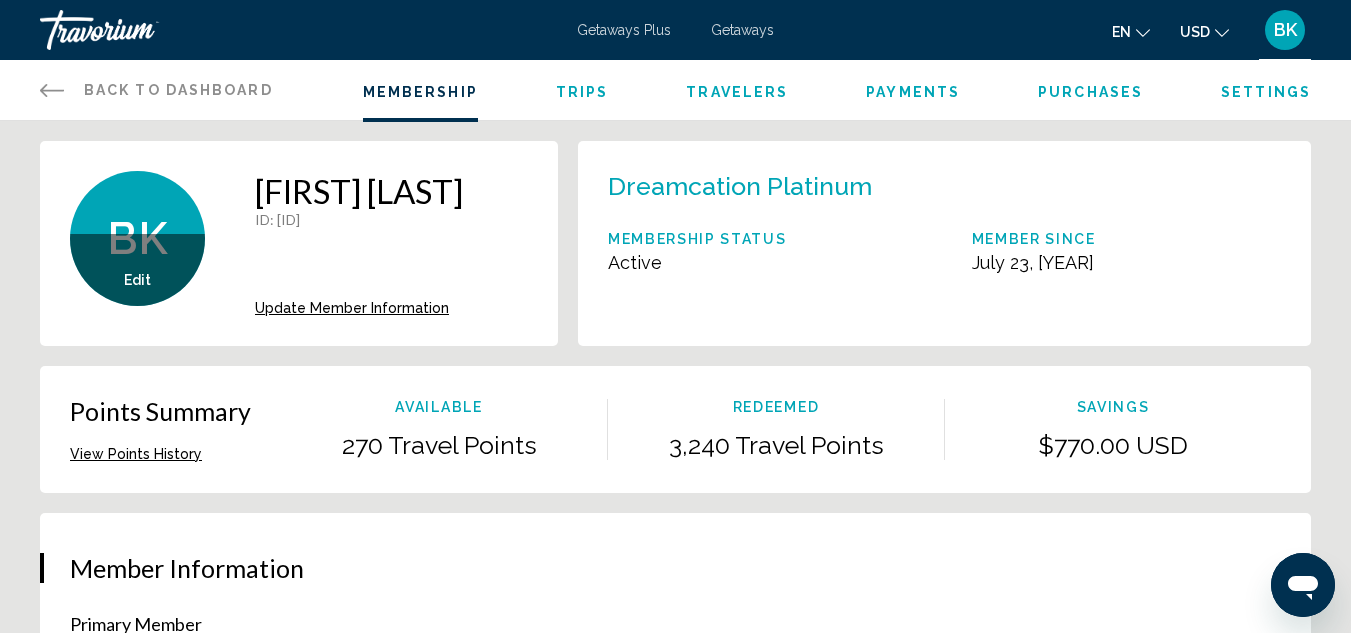click on "Back to Dashboard Dashboard" at bounding box center [156, 90] 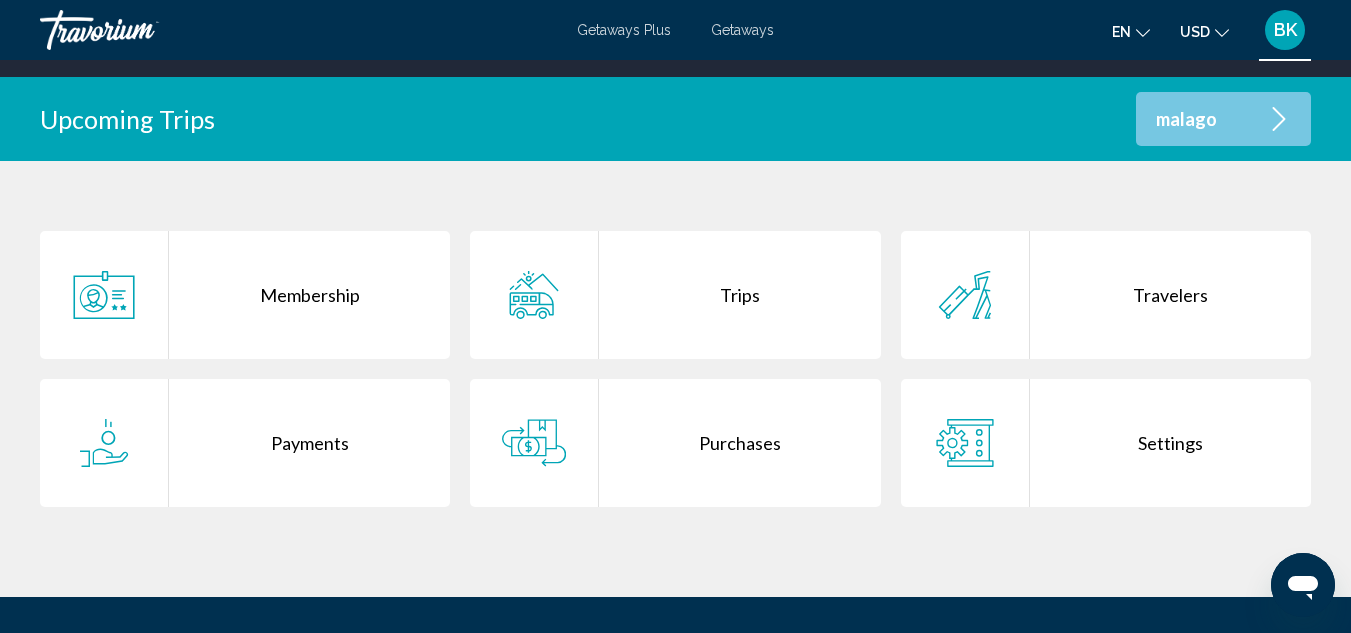 scroll, scrollTop: 370, scrollLeft: 0, axis: vertical 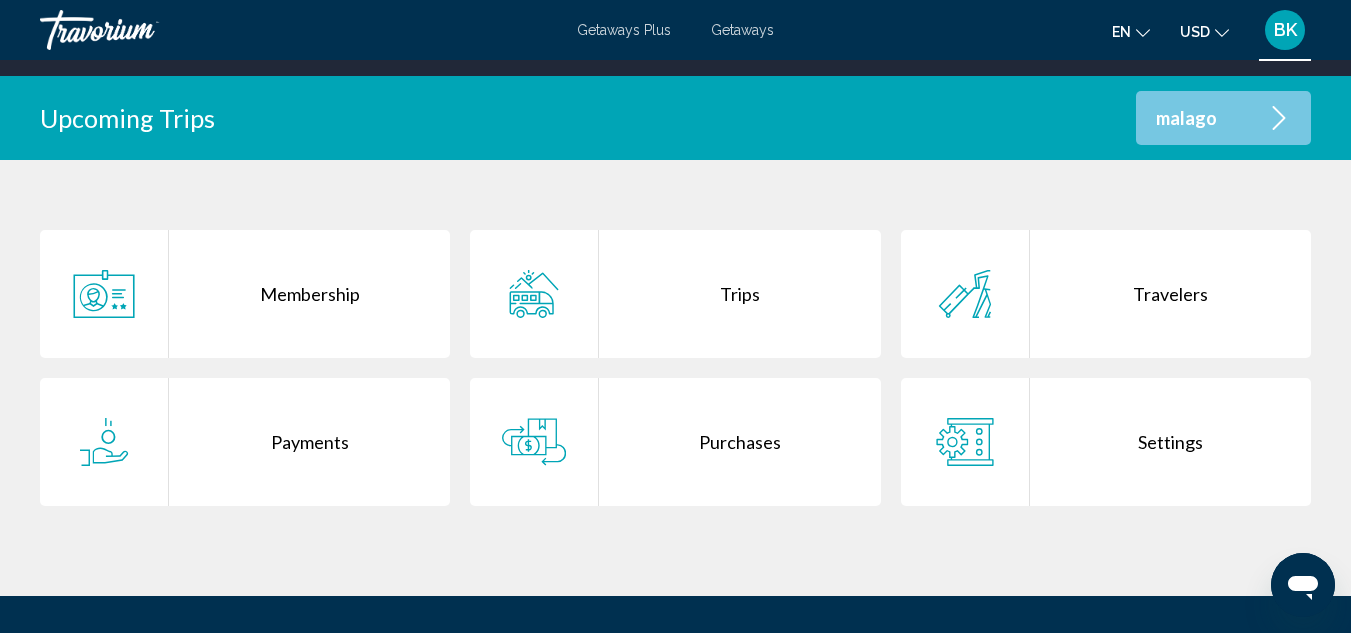 click on "Payments" at bounding box center [309, 442] 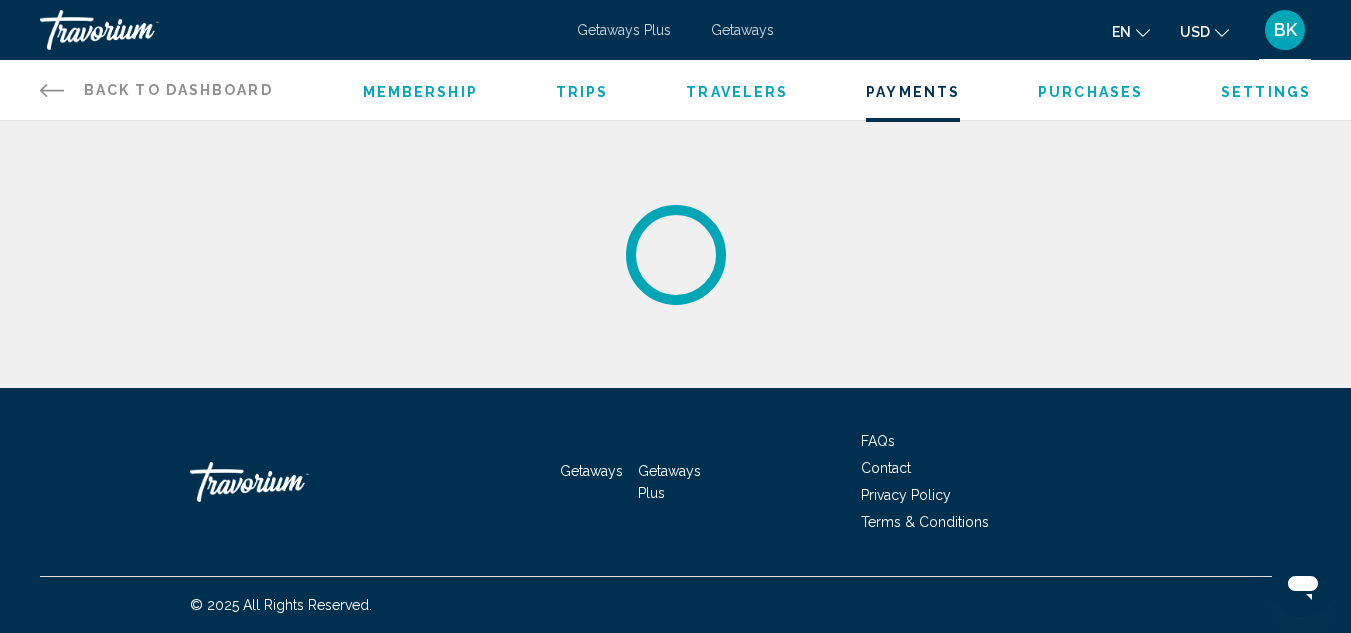 scroll, scrollTop: 0, scrollLeft: 0, axis: both 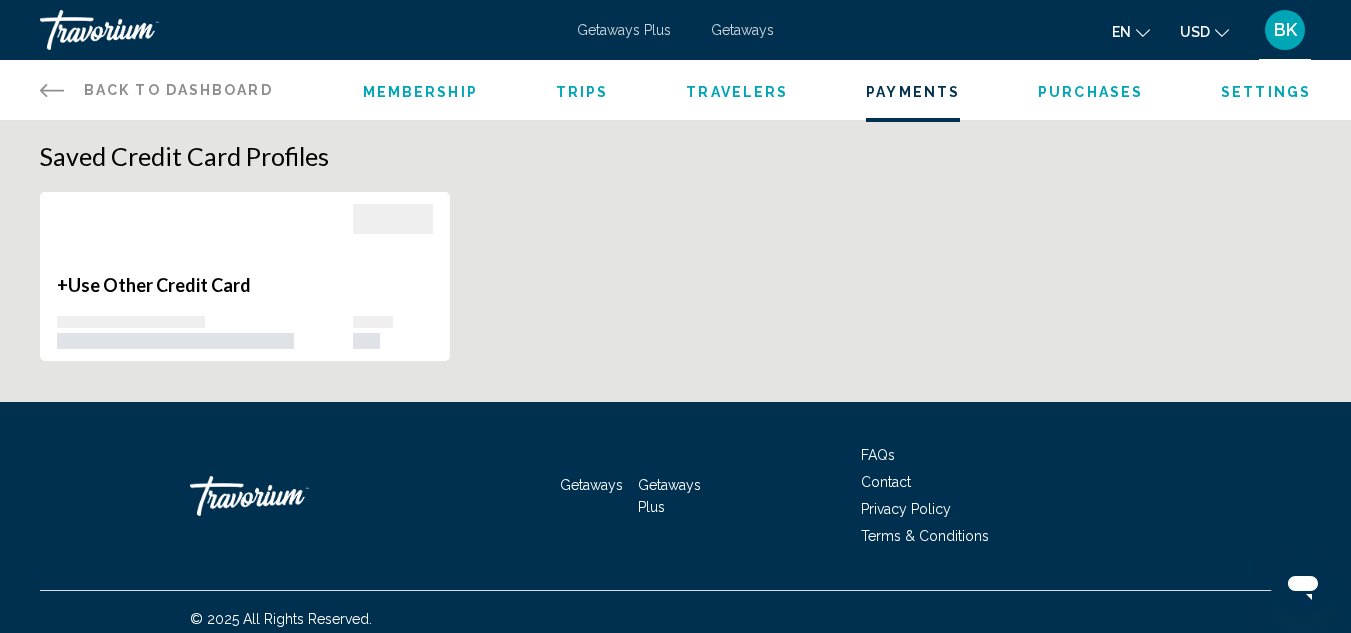 click at bounding box center (290, 496) 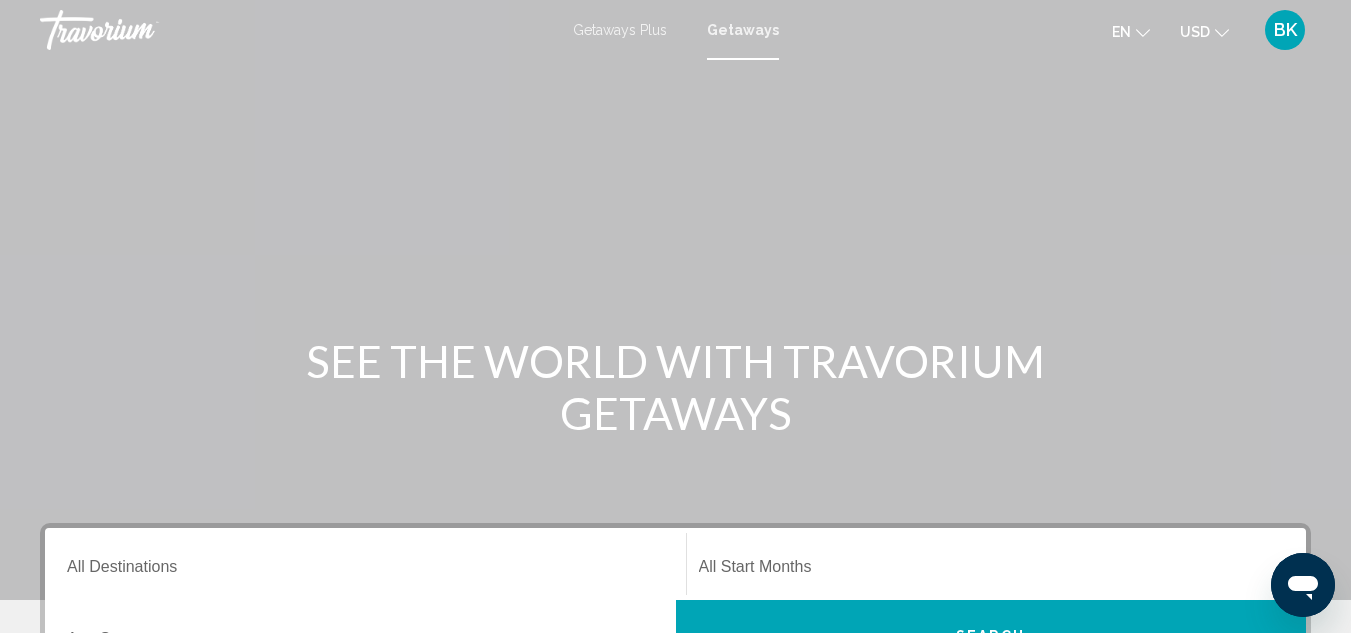 click on "BK" at bounding box center (1285, 30) 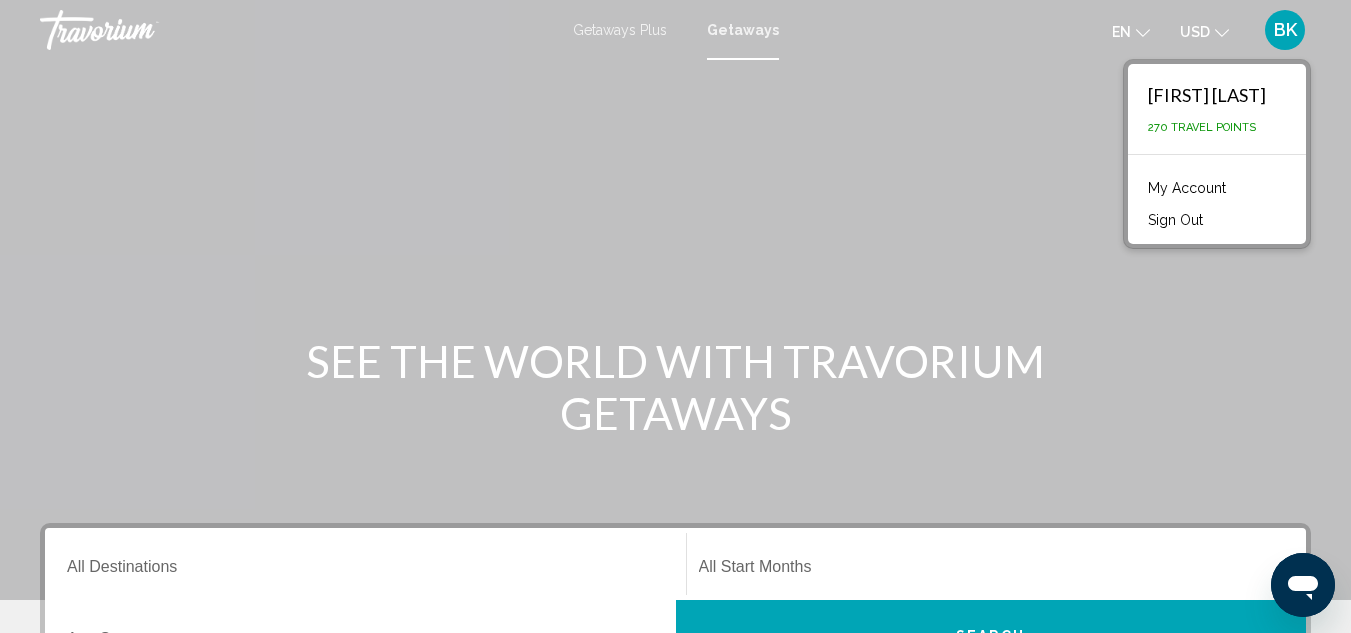 click on "My Account" at bounding box center (1187, 188) 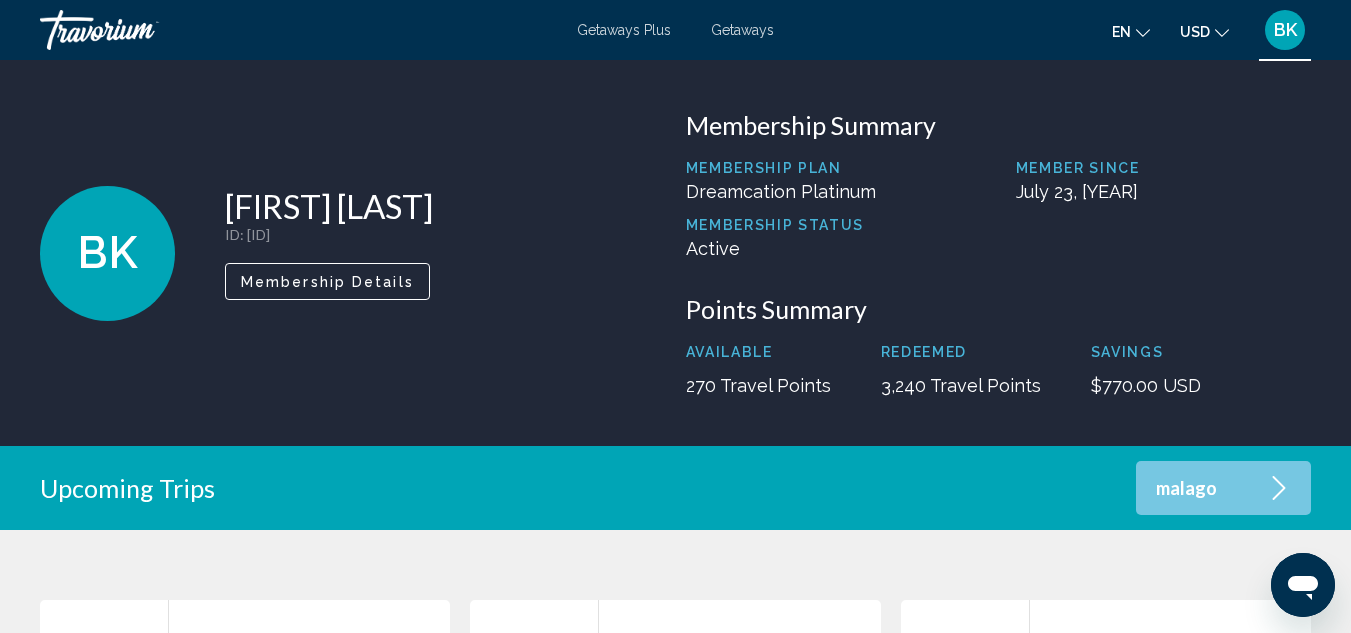 click 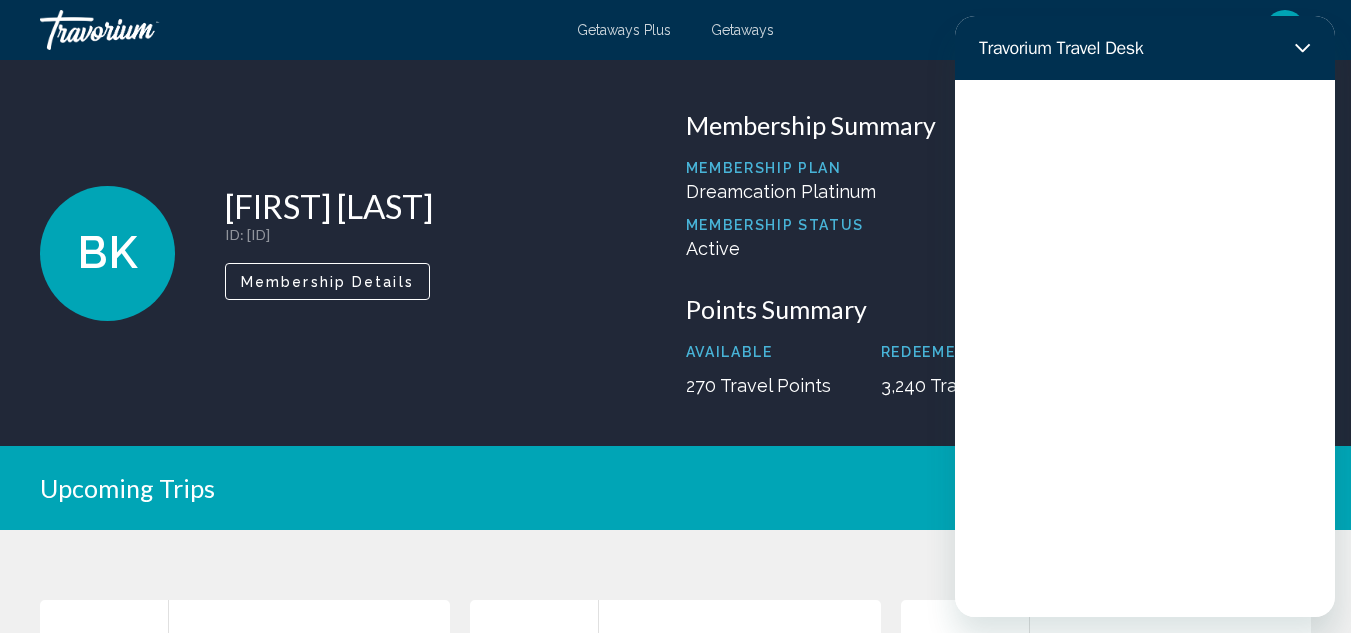 scroll, scrollTop: 0, scrollLeft: 0, axis: both 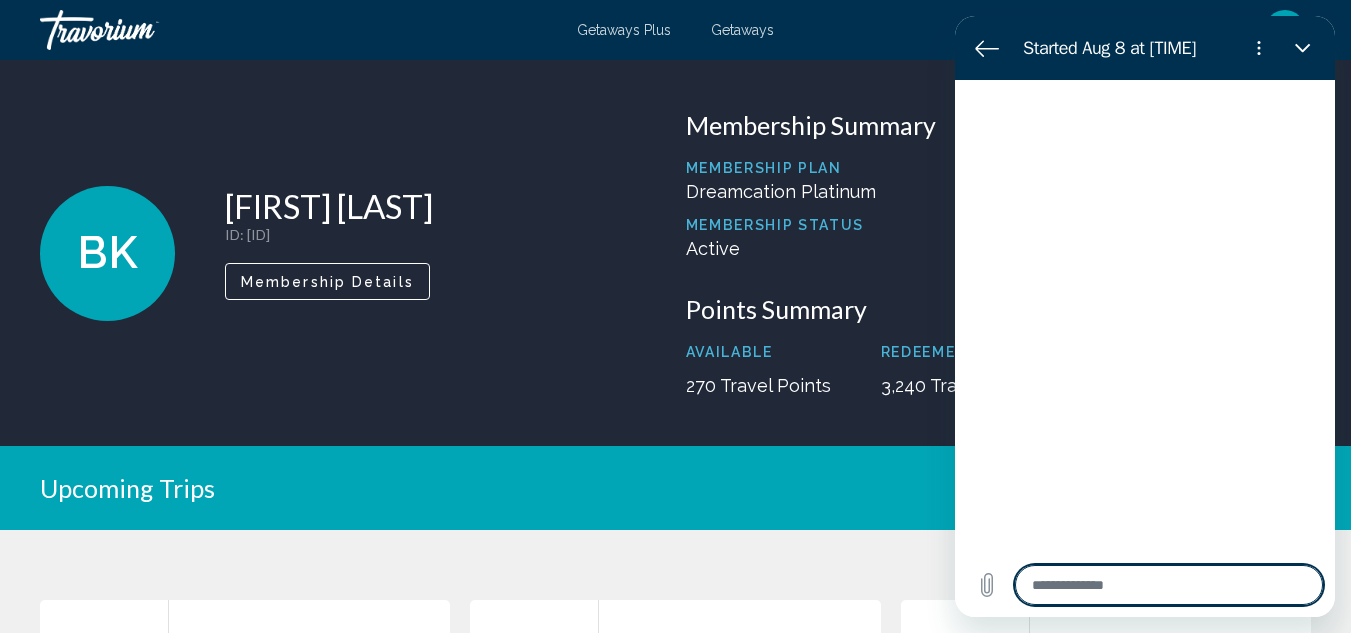 type on "*" 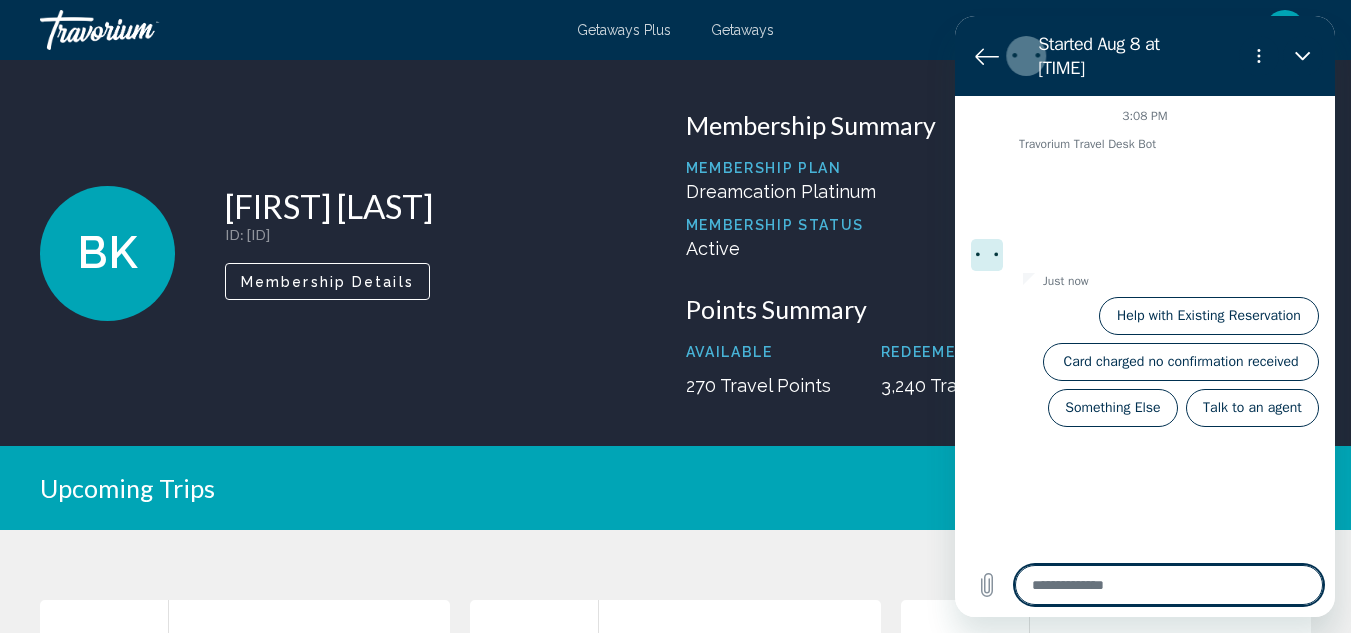 type on "*" 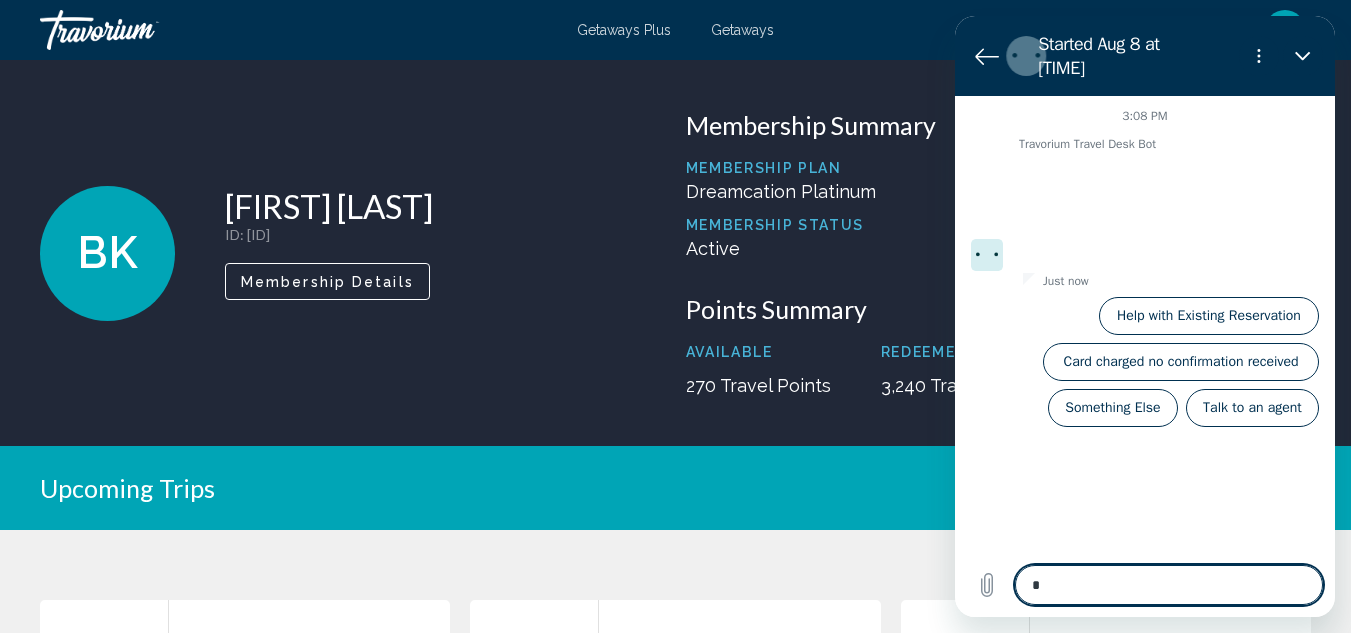 type on "**" 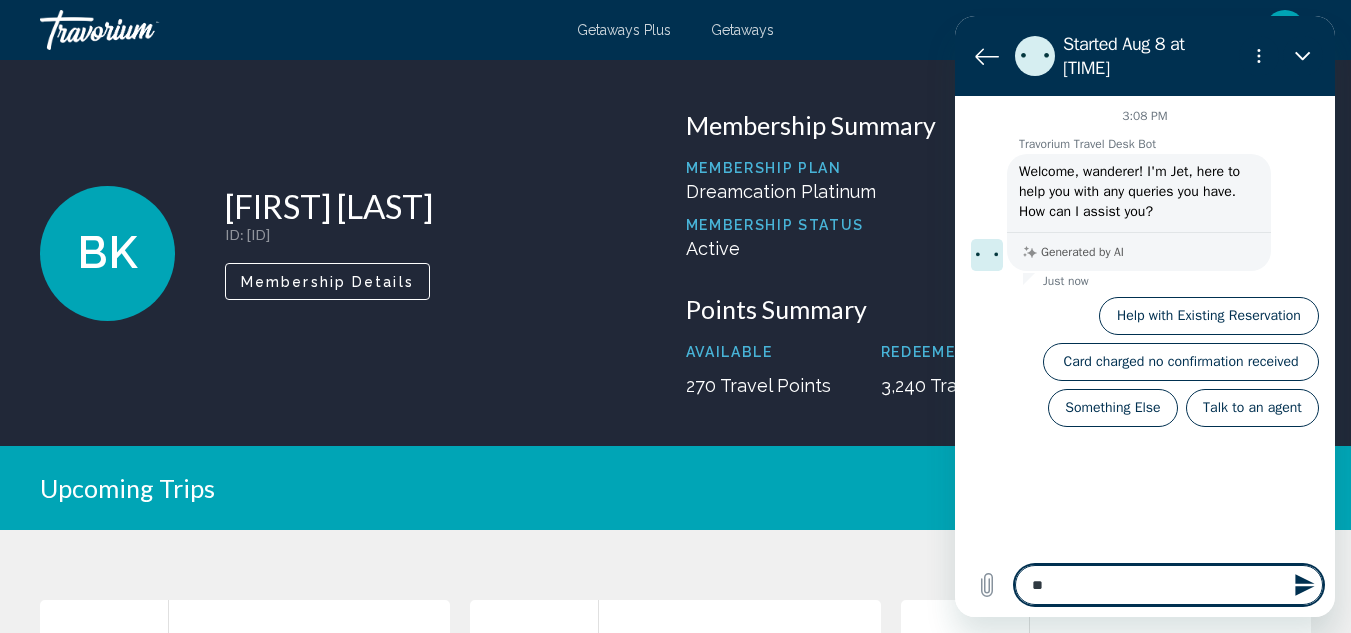 type on "***" 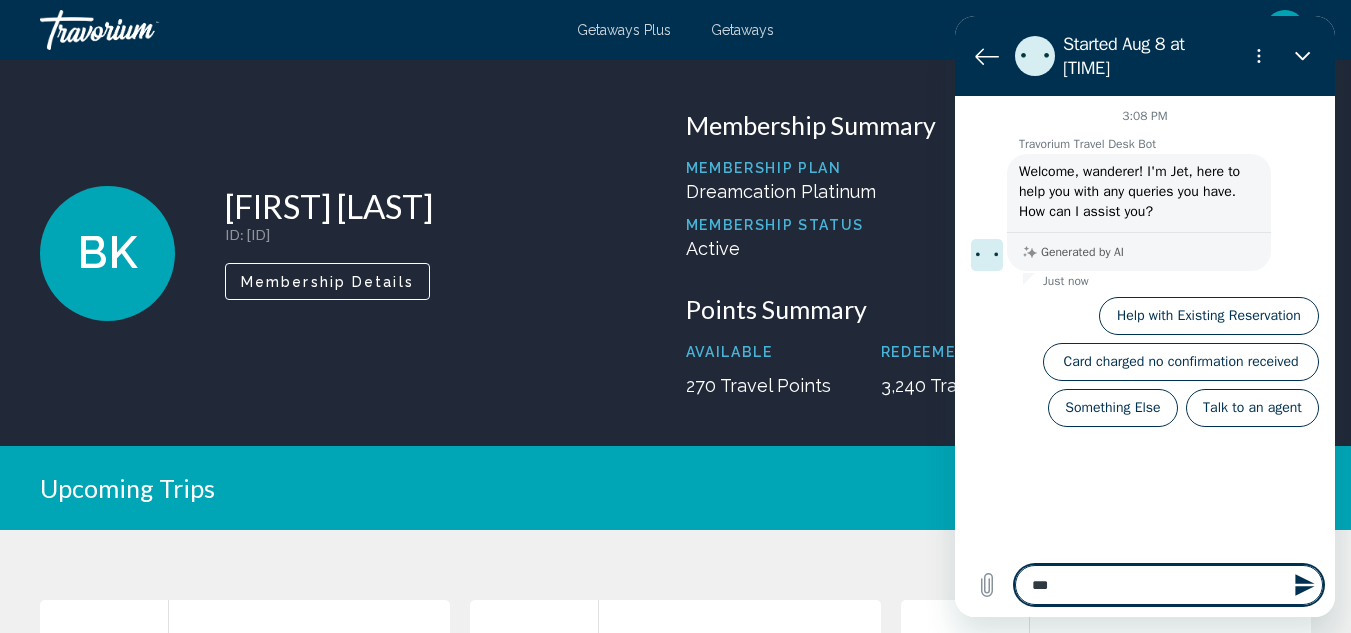 type on "****" 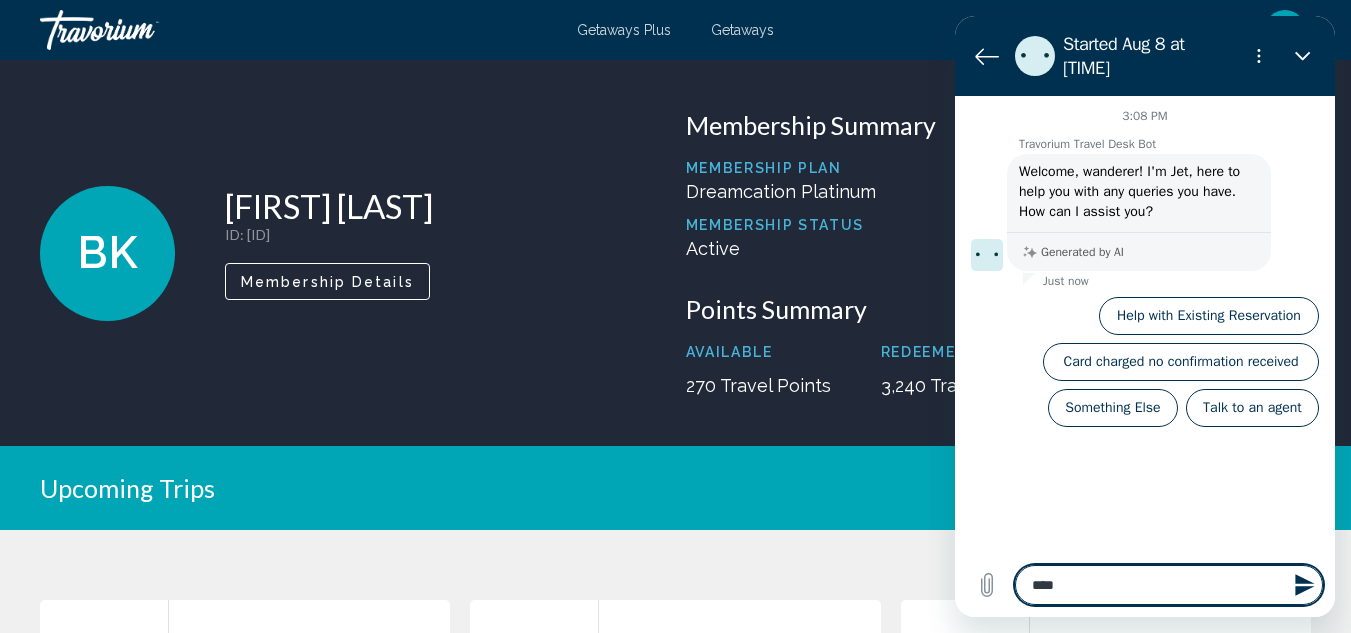 type on "*****" 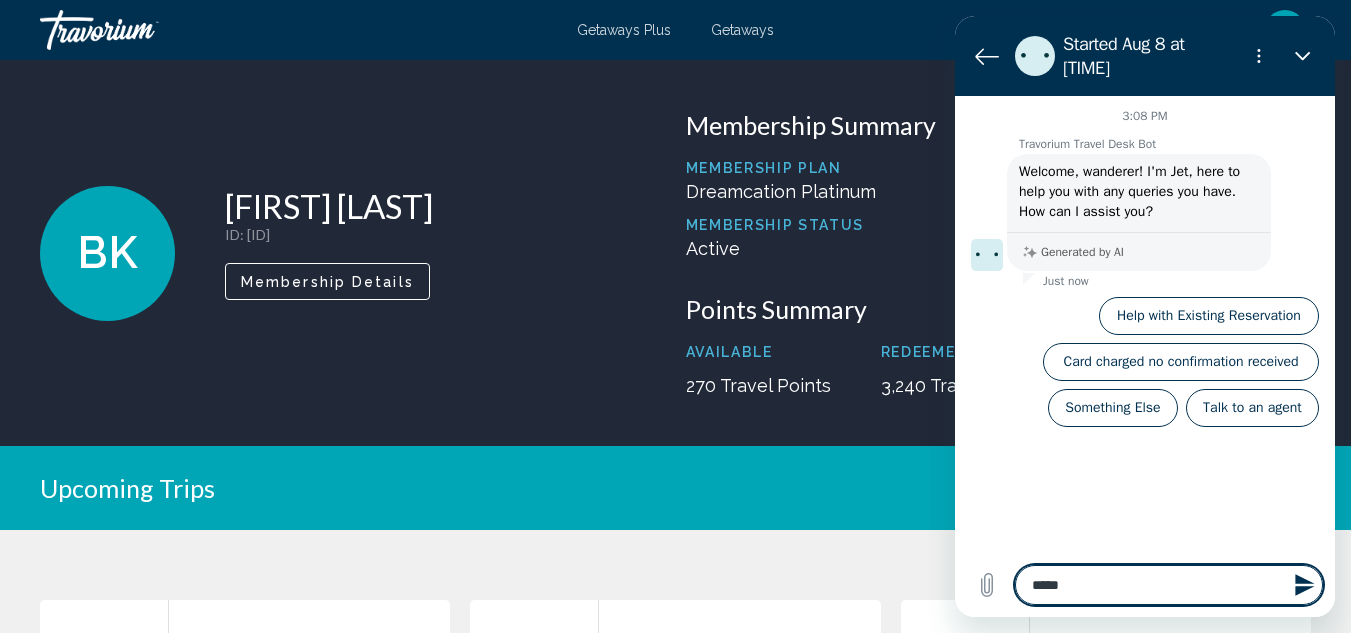 type on "******" 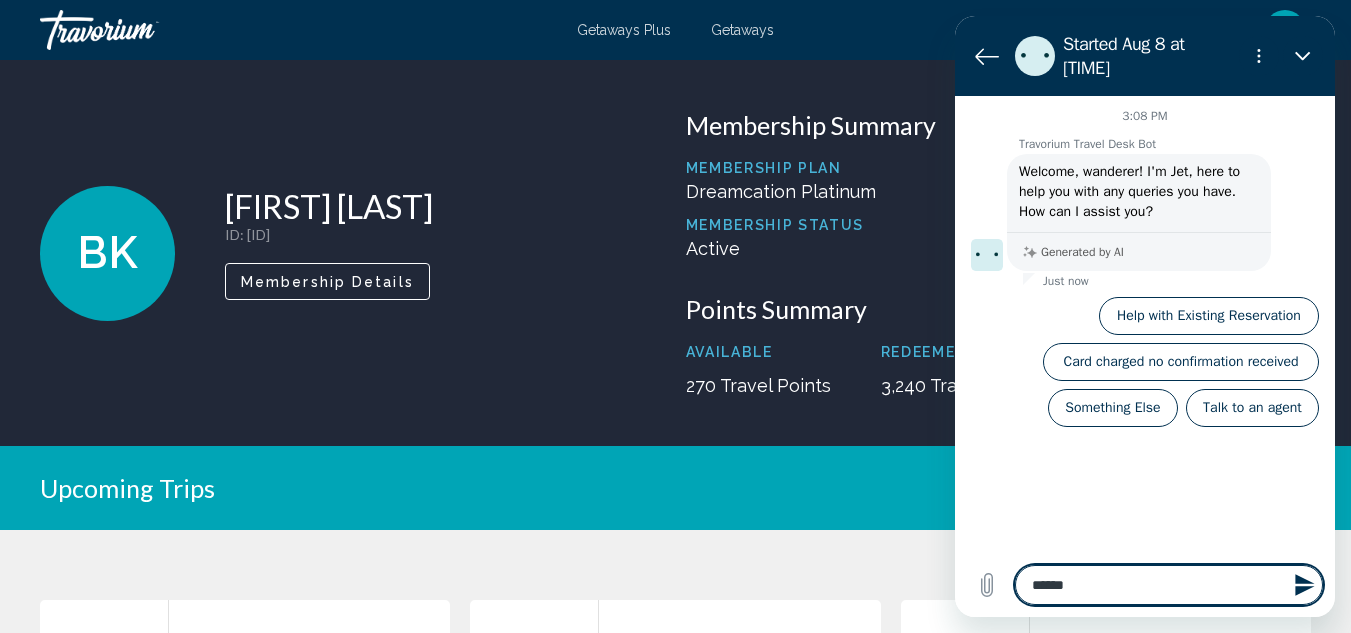 type on "*******" 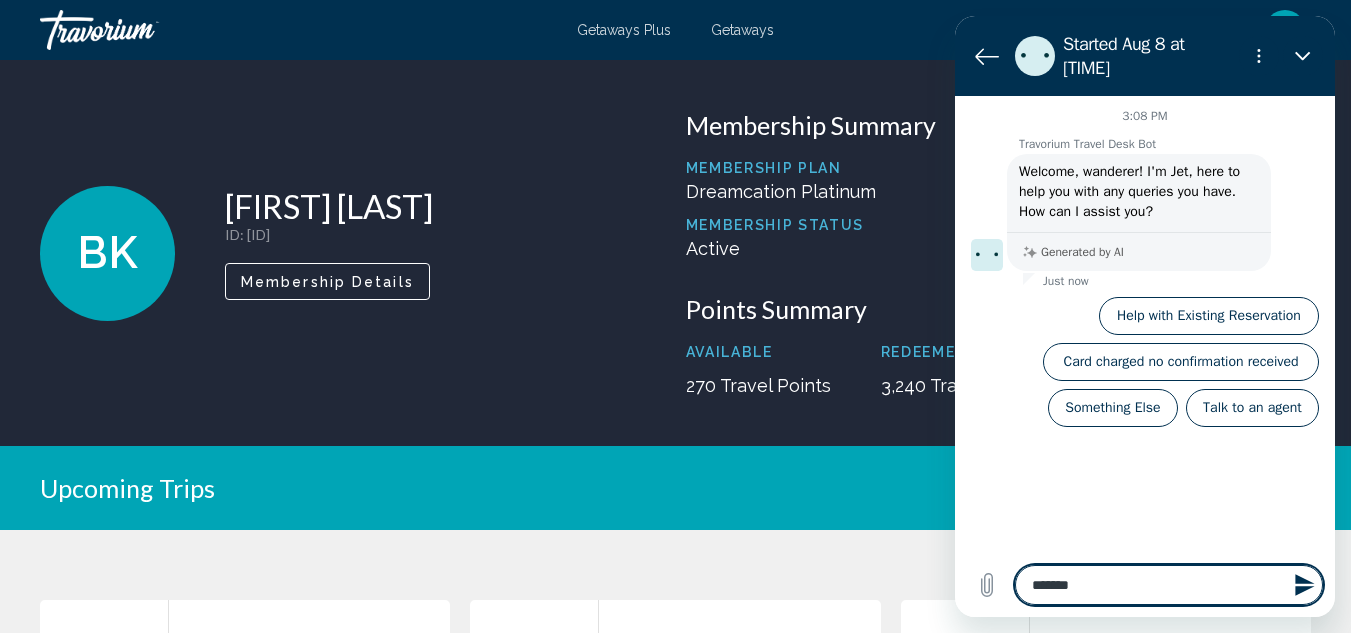 type on "********" 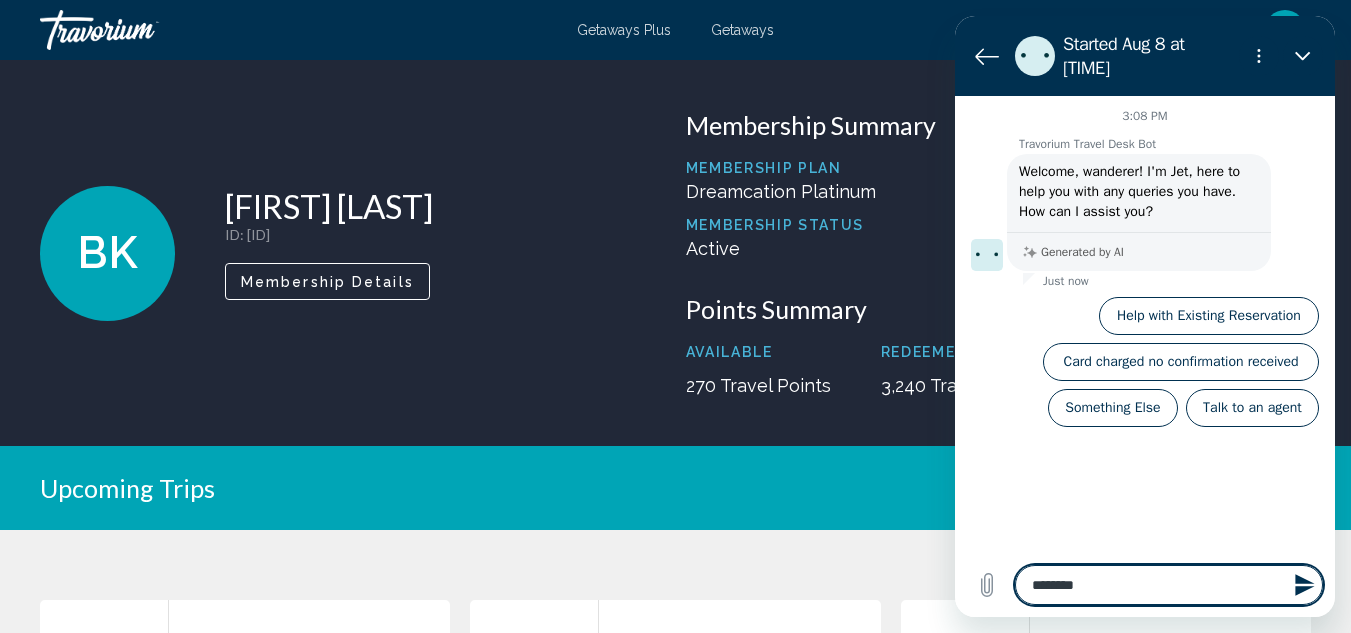 type on "*********" 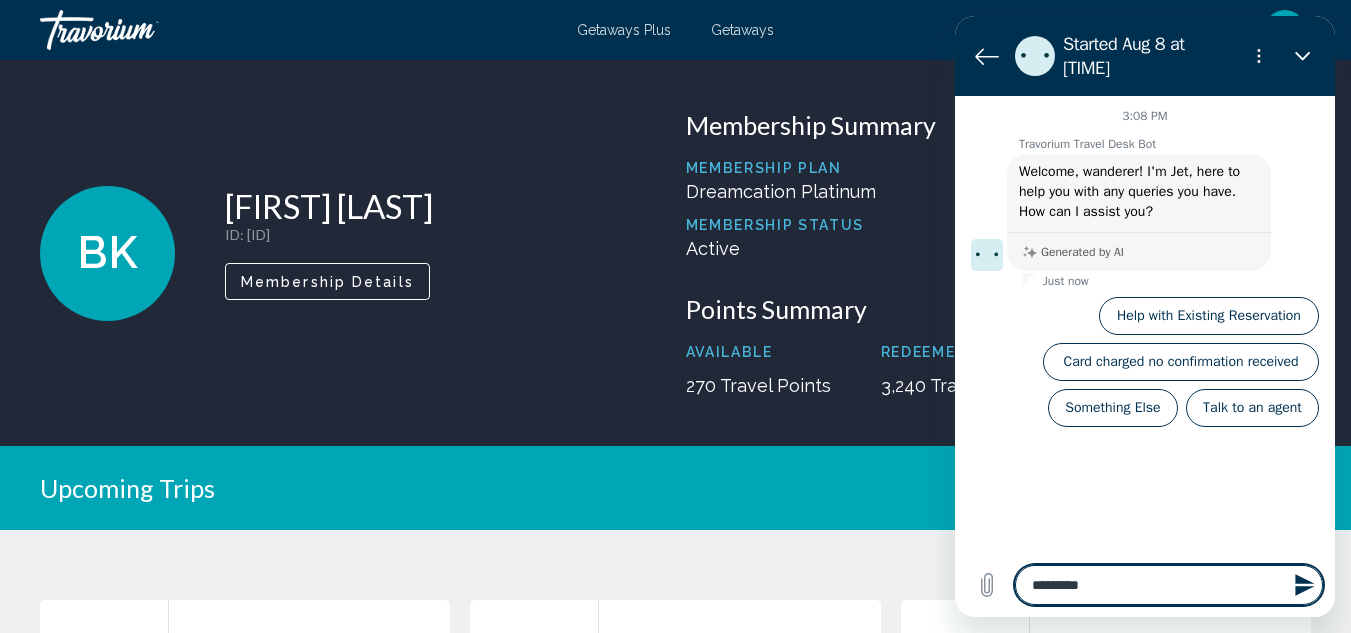 type on "*********" 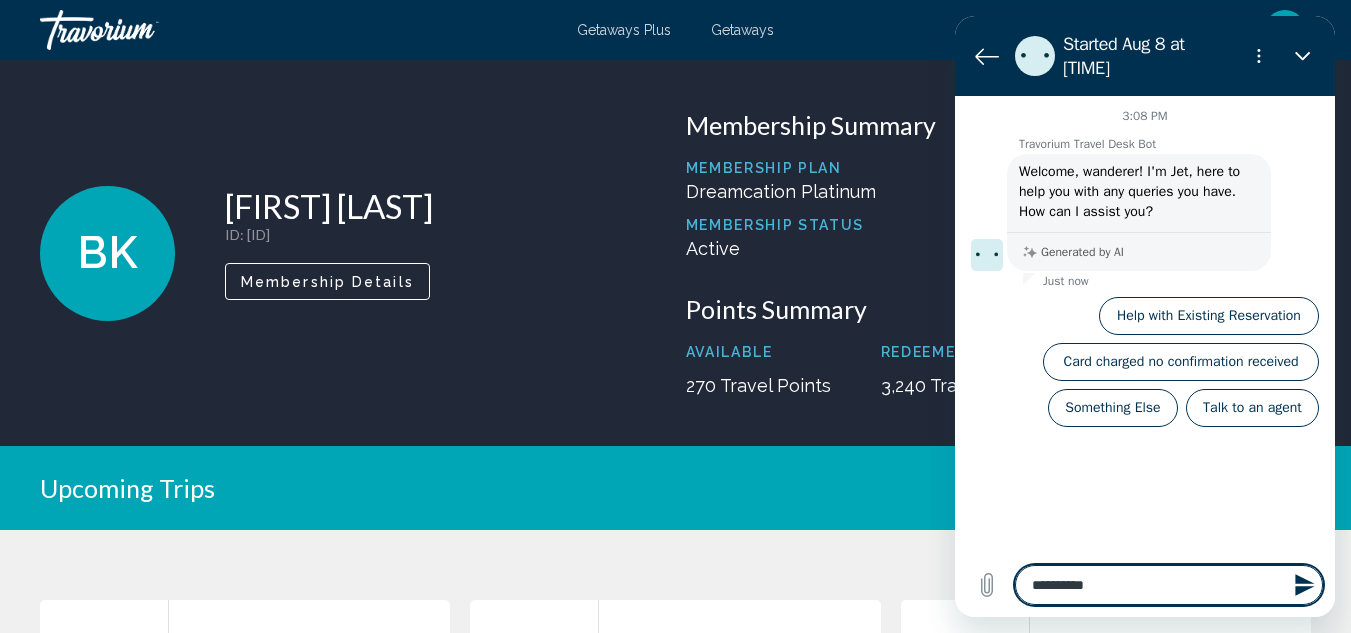 type on "**********" 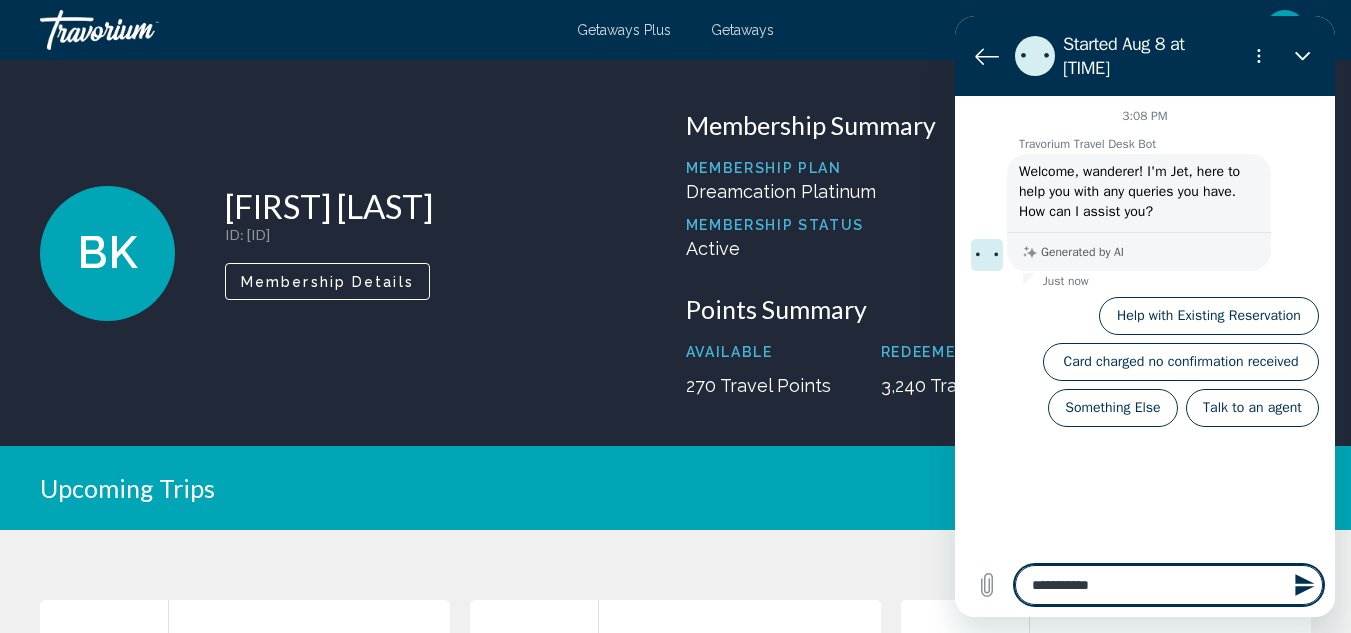 type on "*" 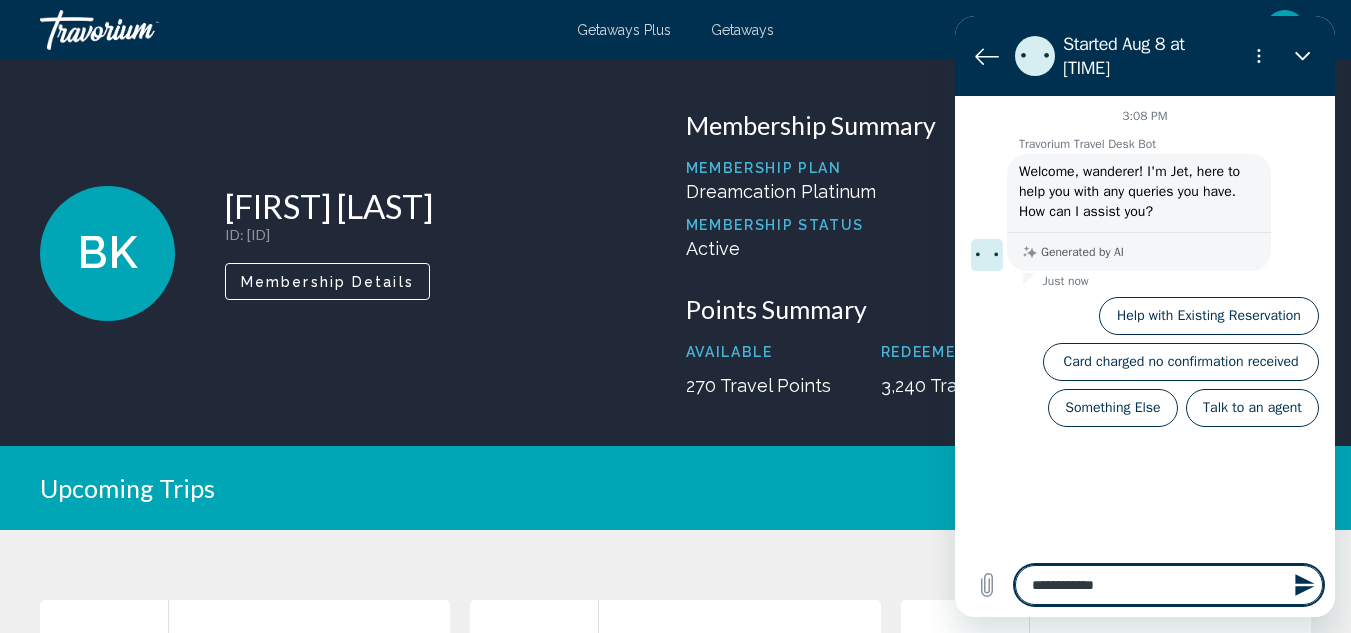type on "**********" 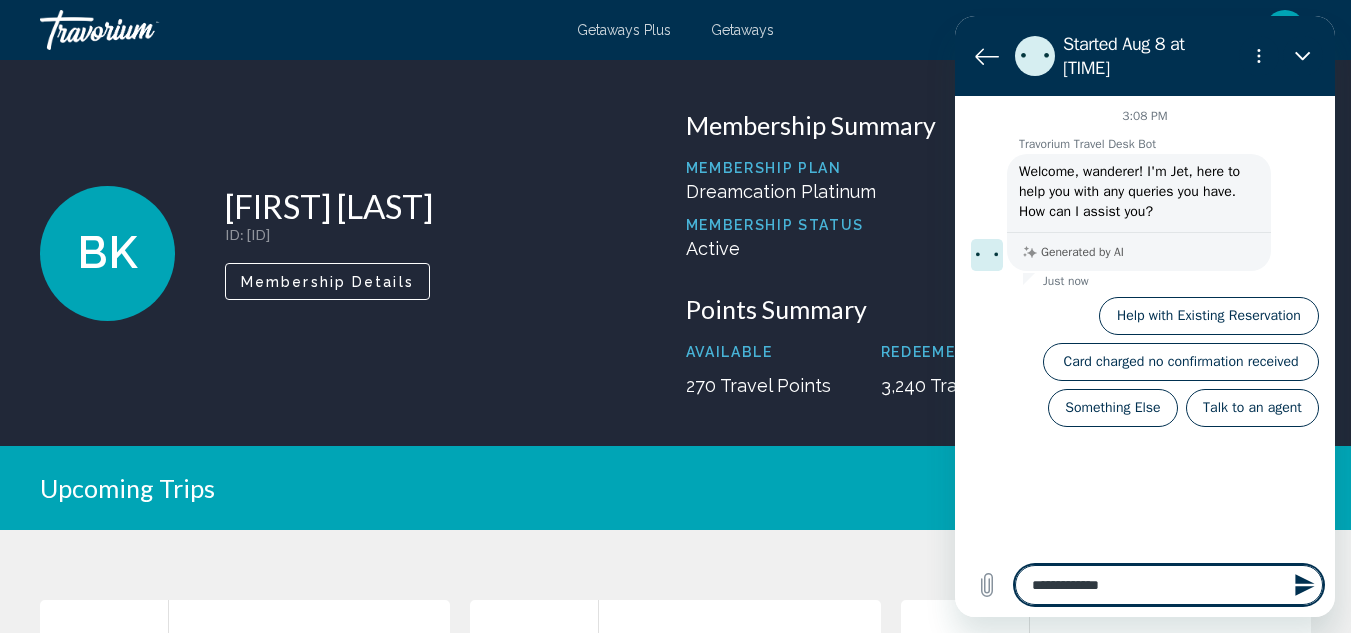 type on "**********" 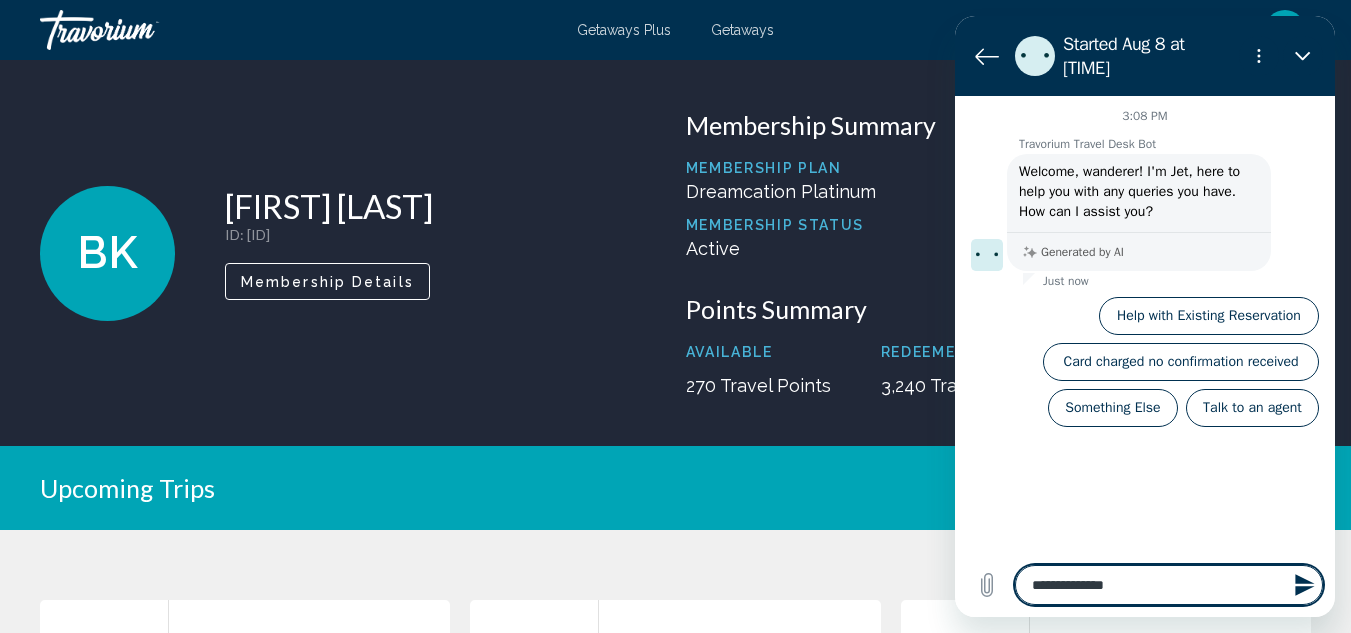 type on "**********" 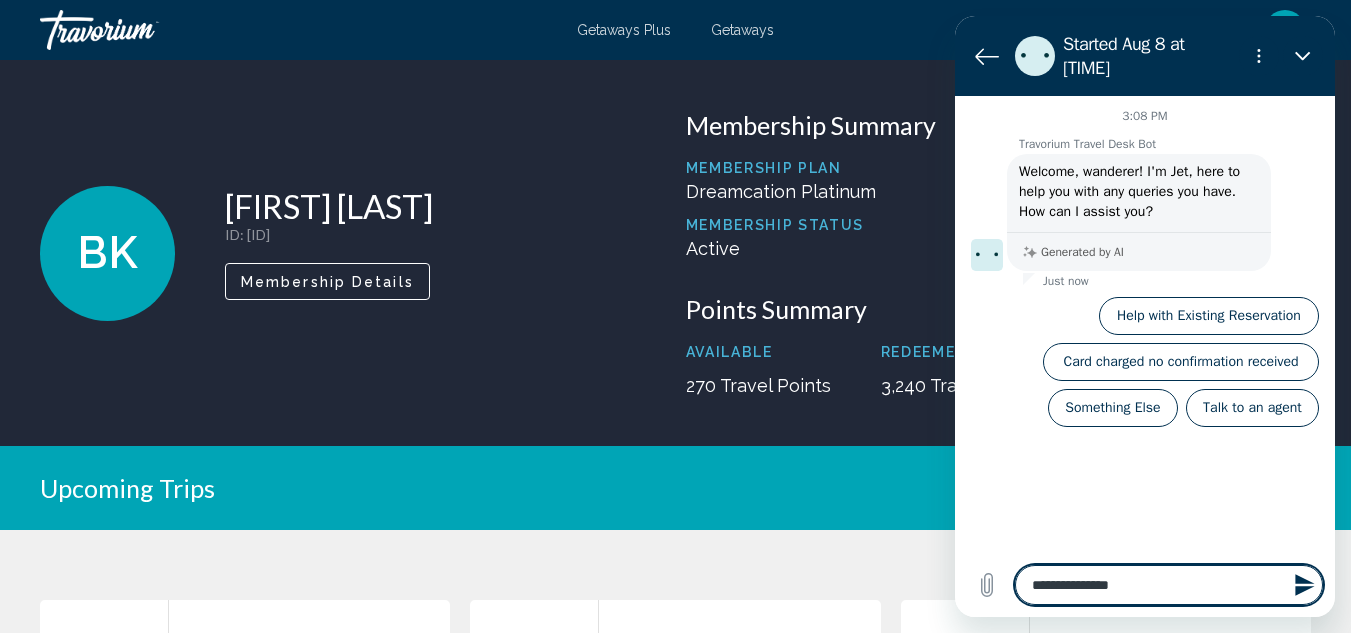 type on "**********" 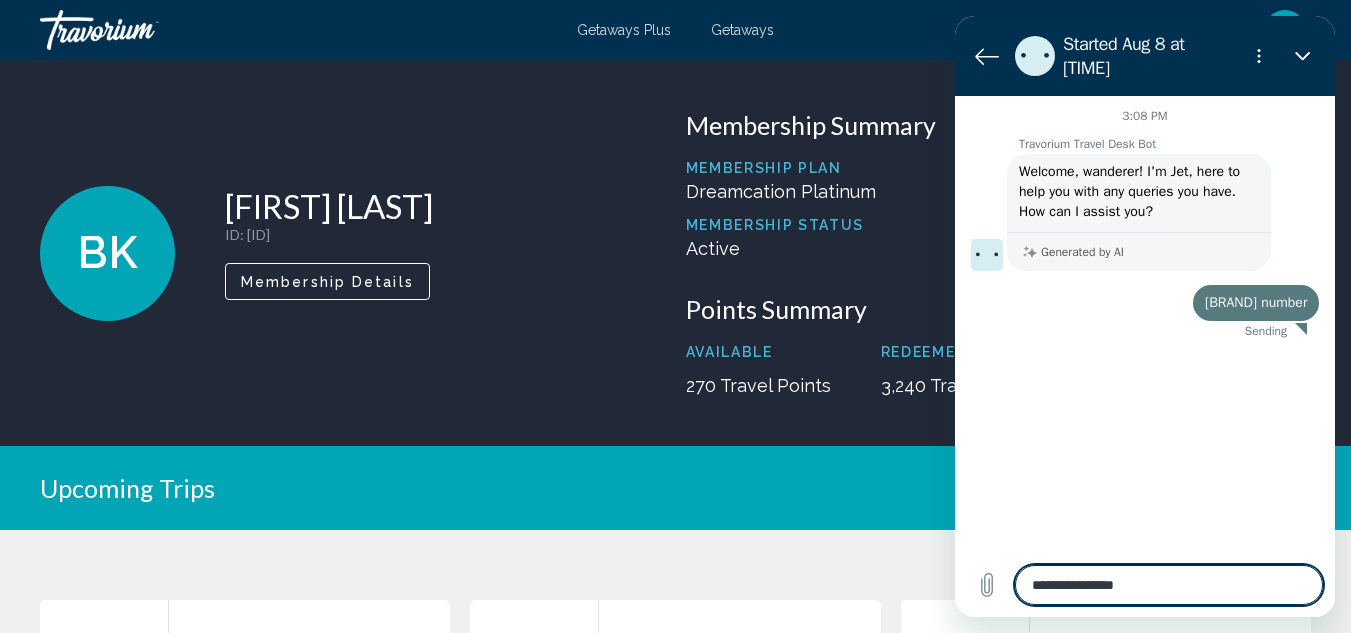 type 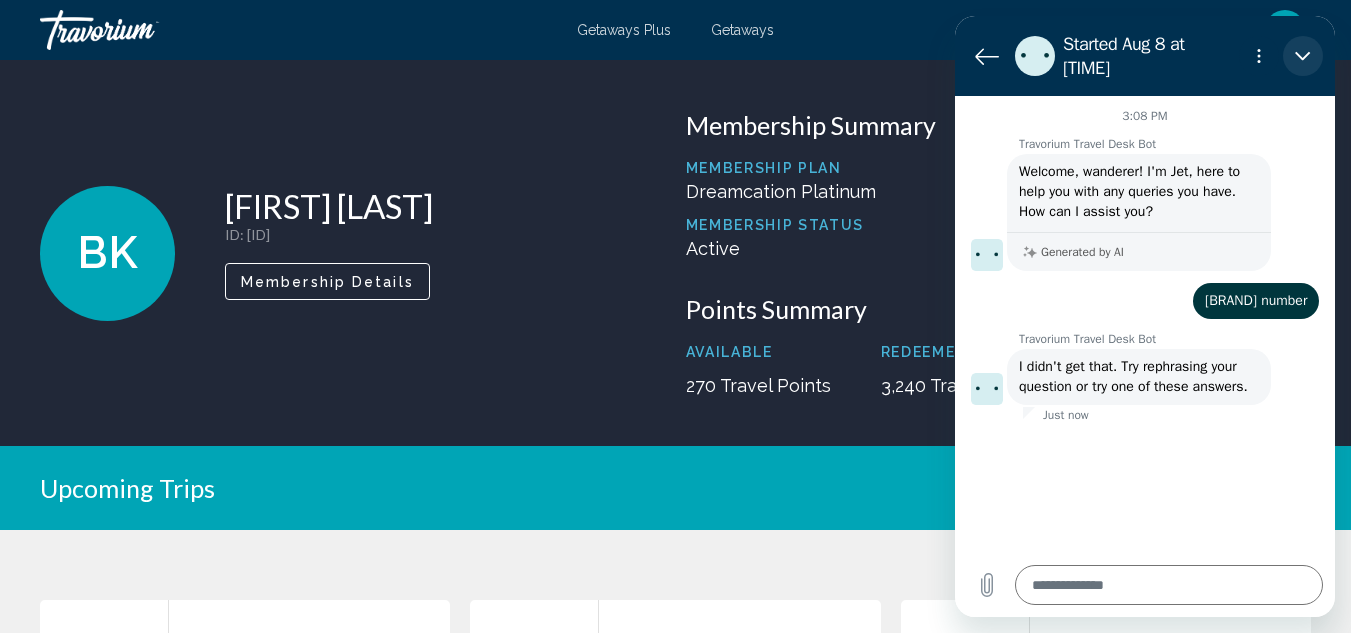 click at bounding box center (1303, 56) 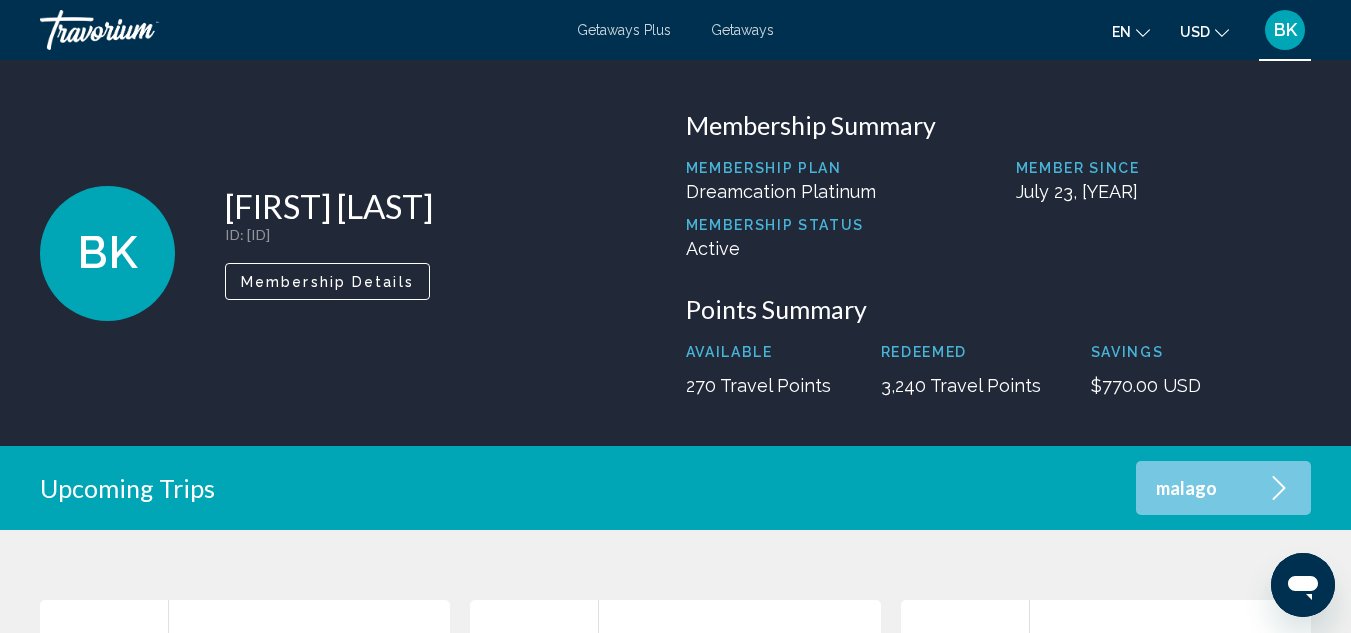 click 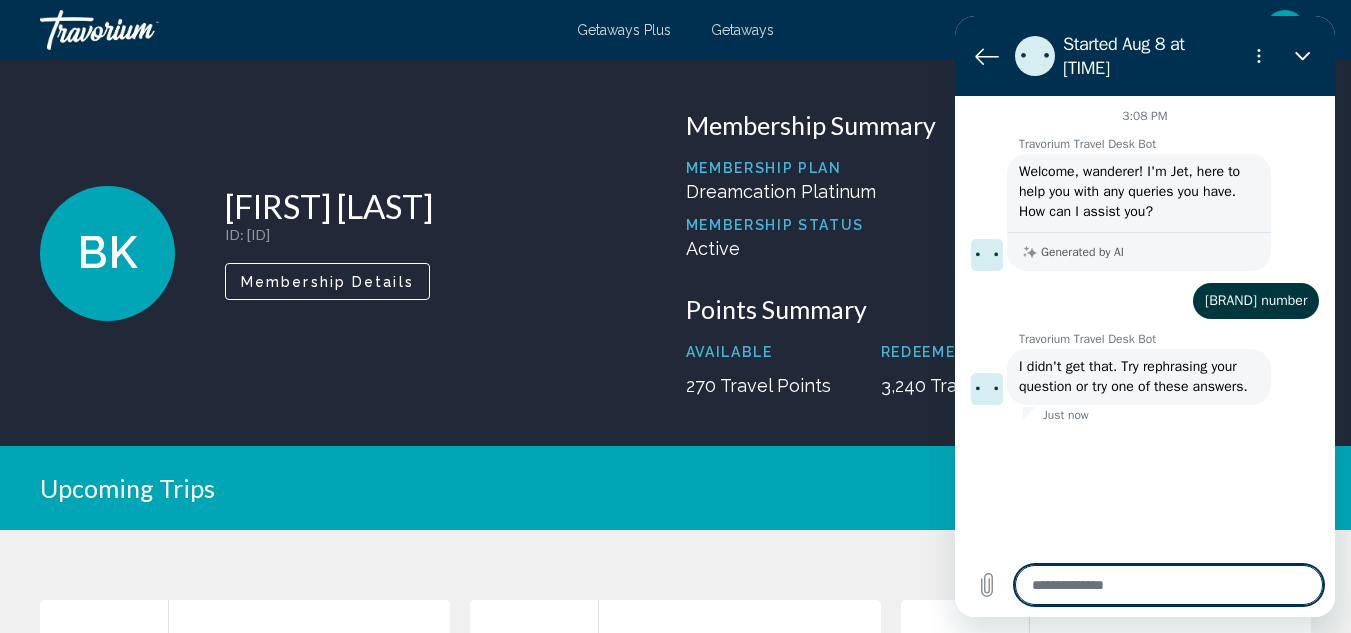 type on "*" 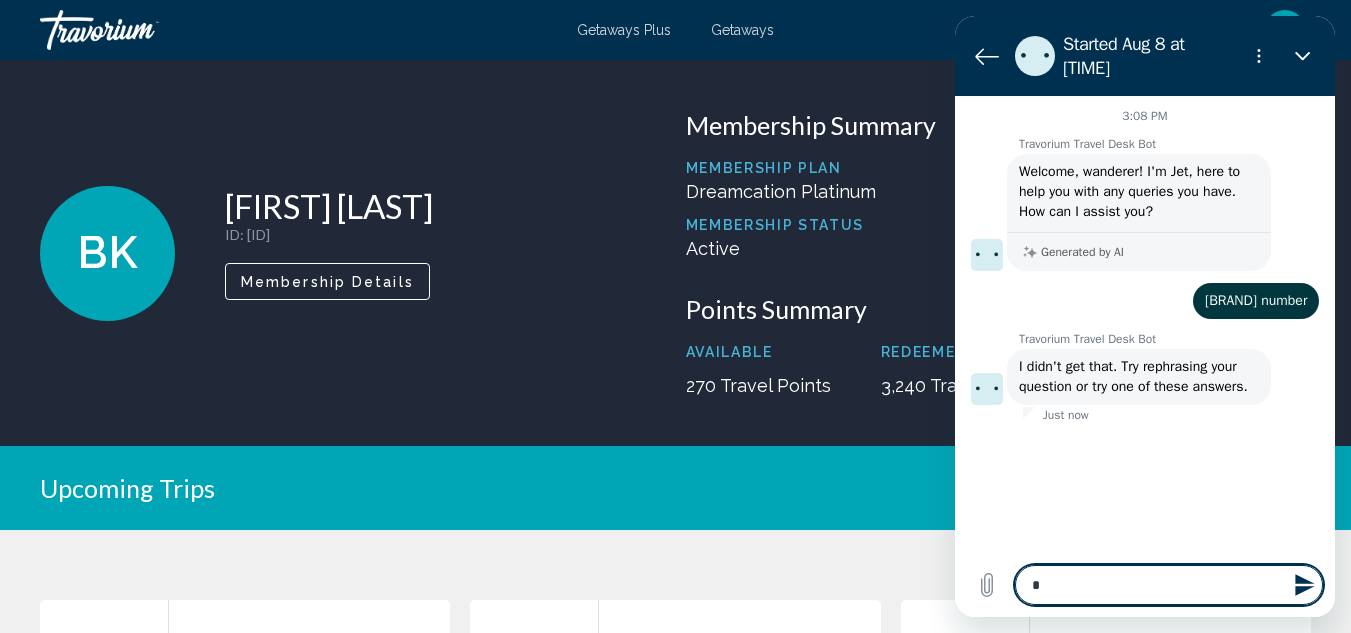 type 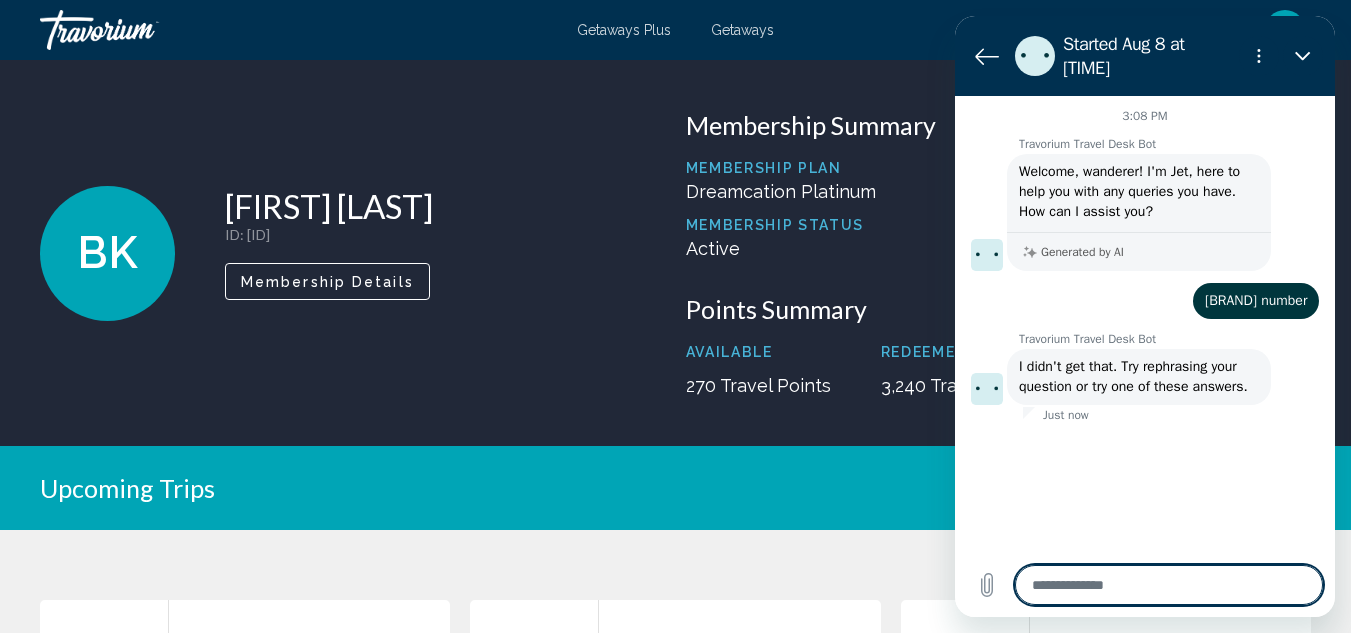 type on "*" 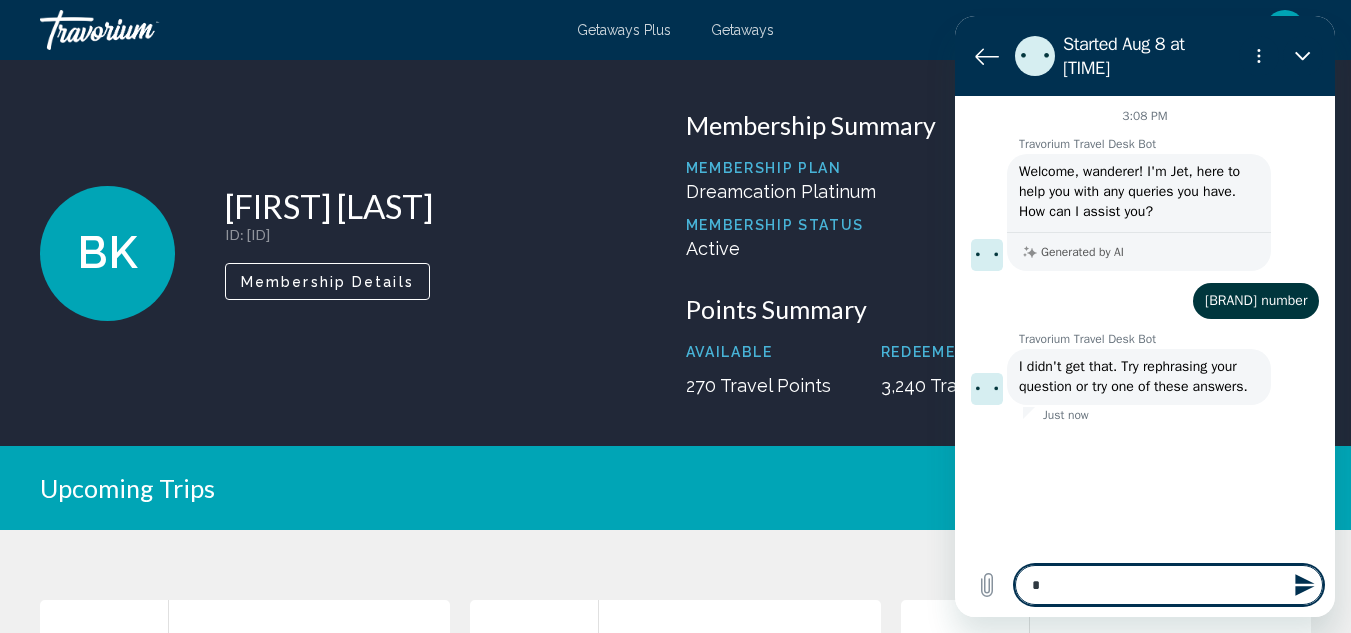 type on "**" 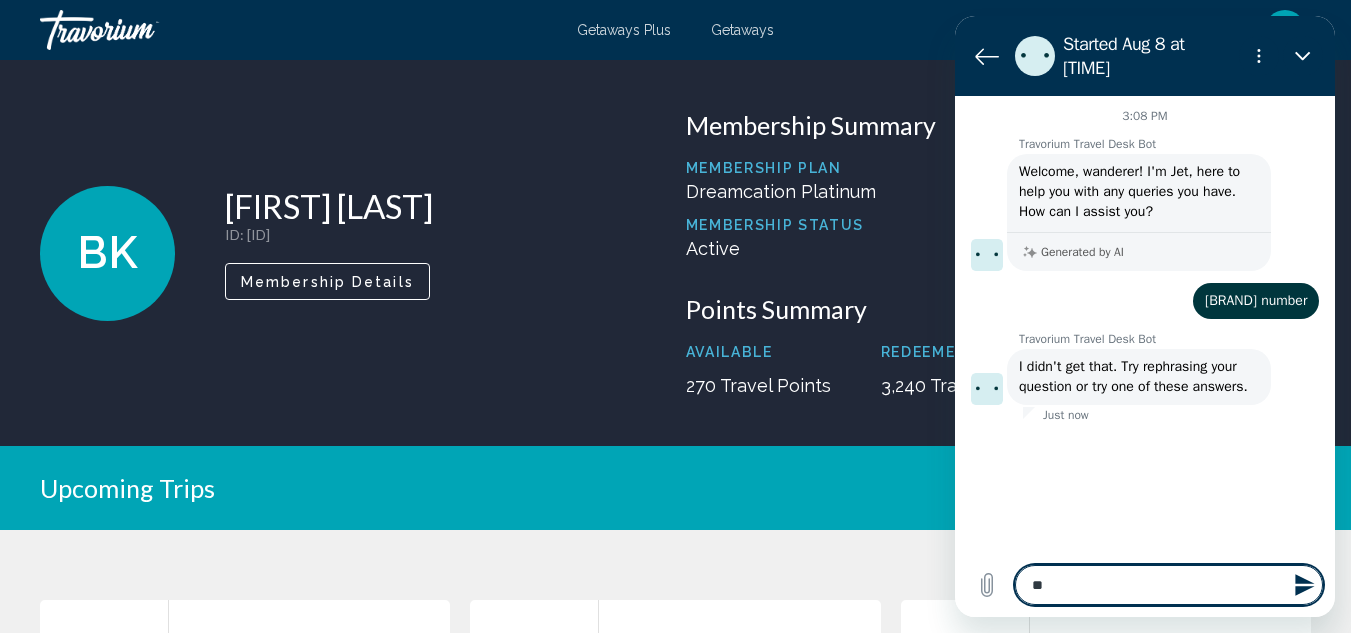 type on "***" 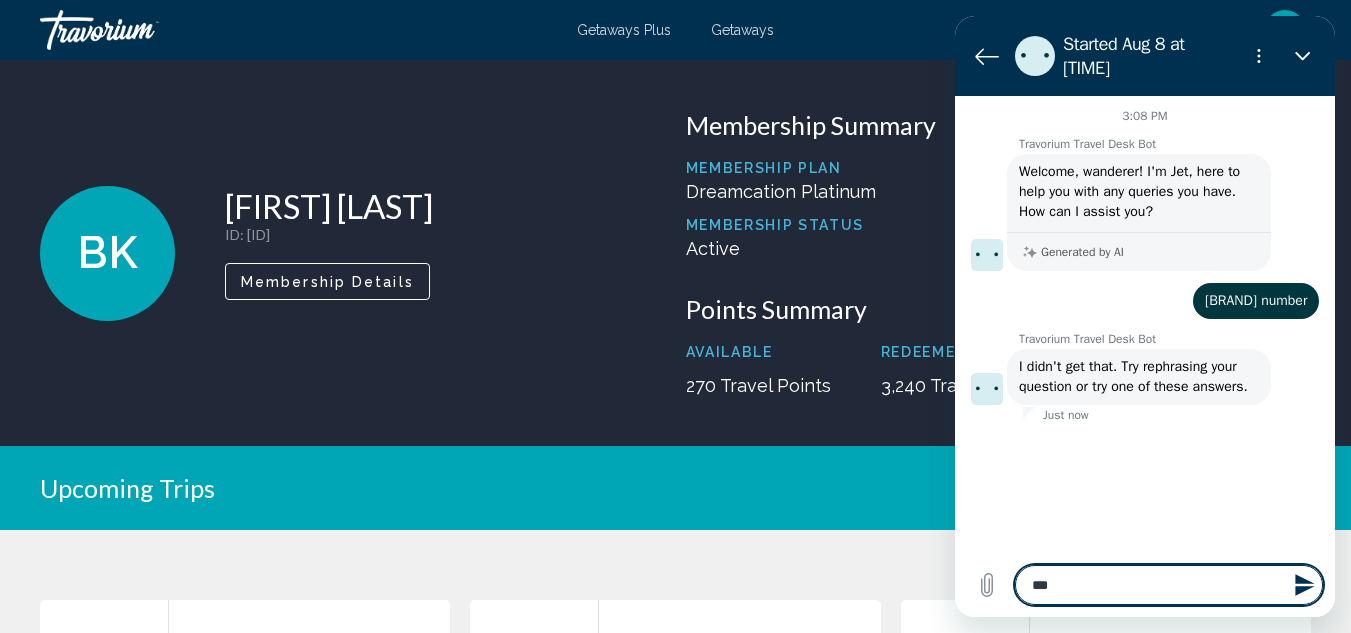 type on "****" 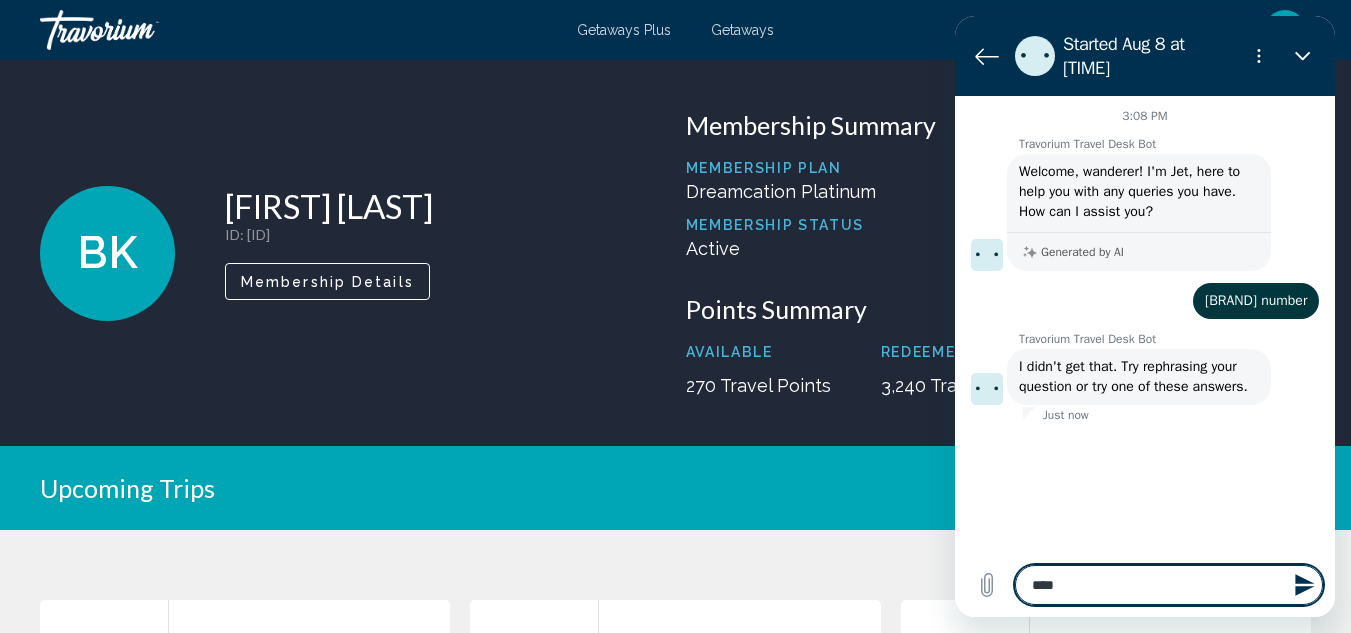 type on "*" 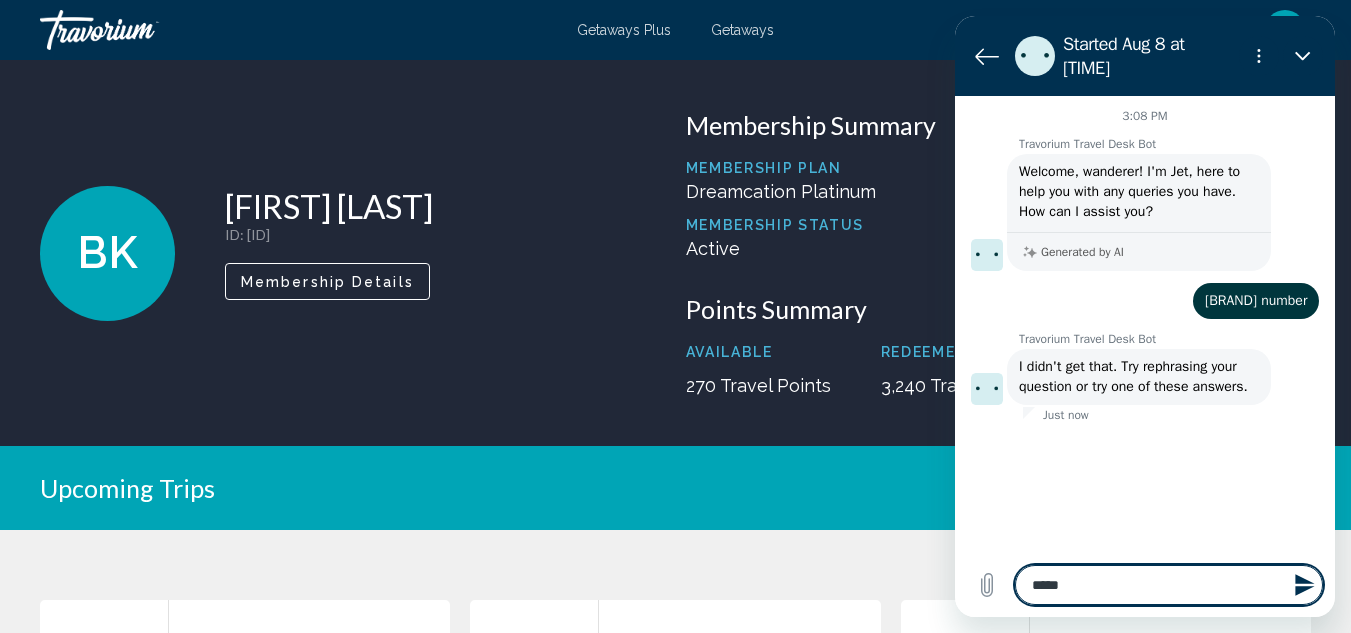 type on "*****" 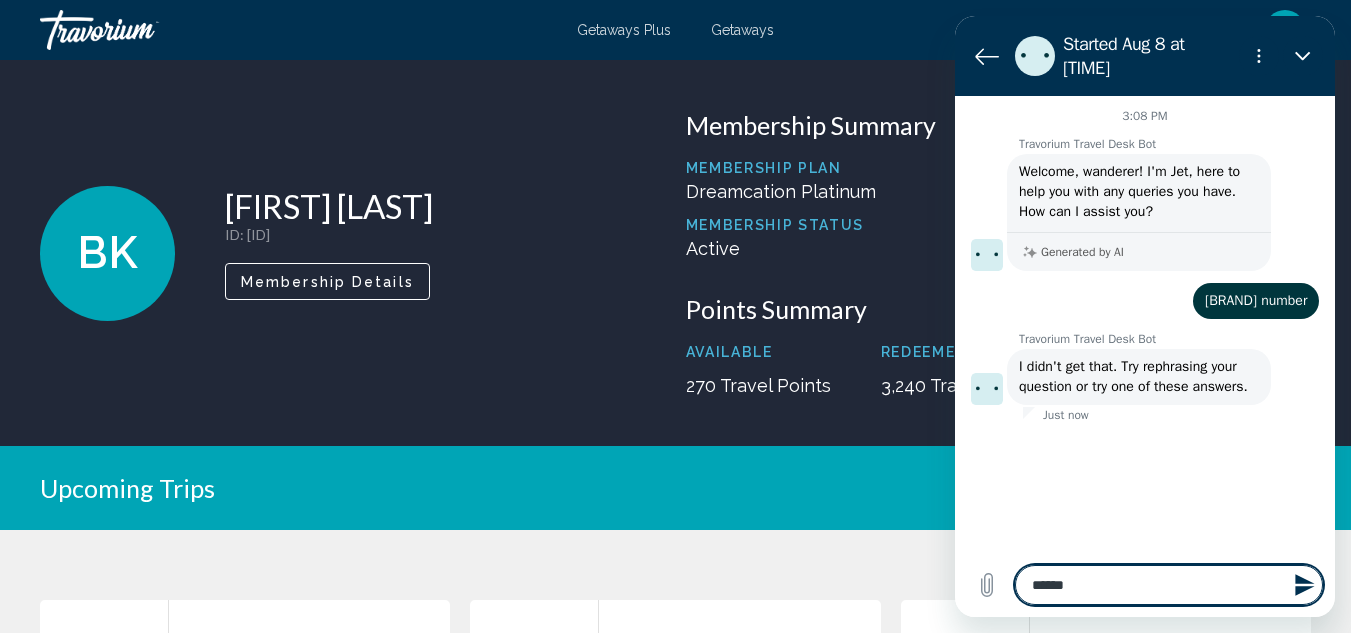 type on "*******" 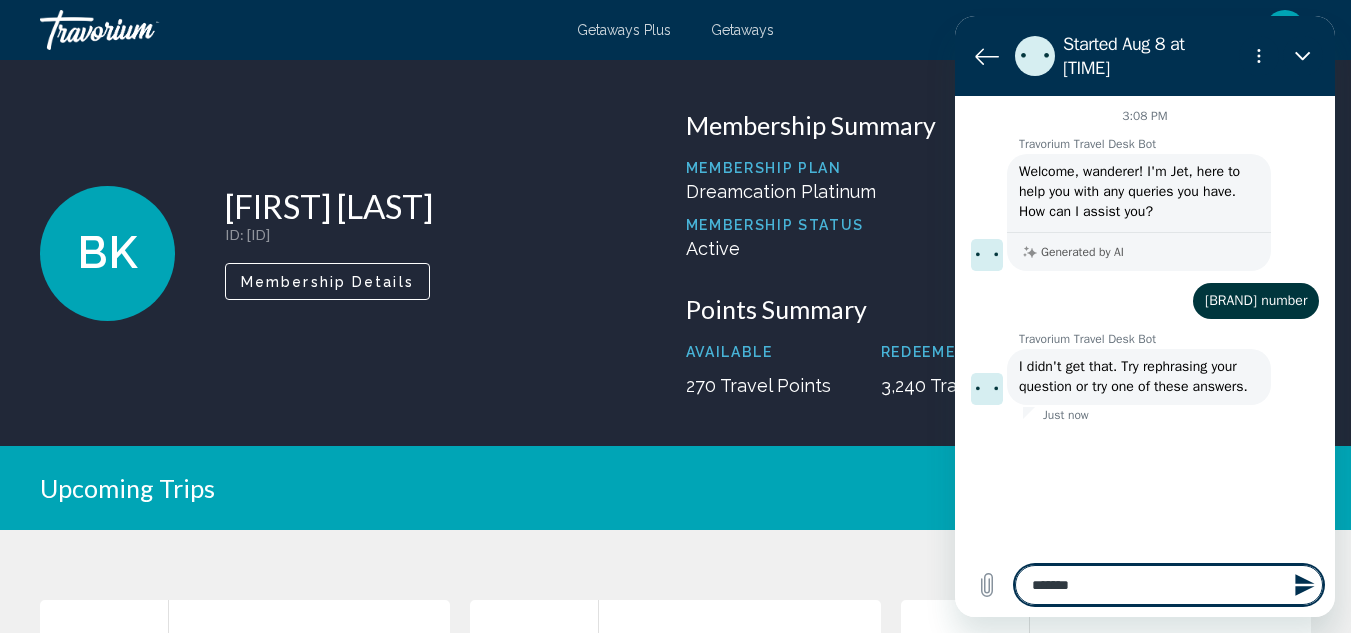 type on "********" 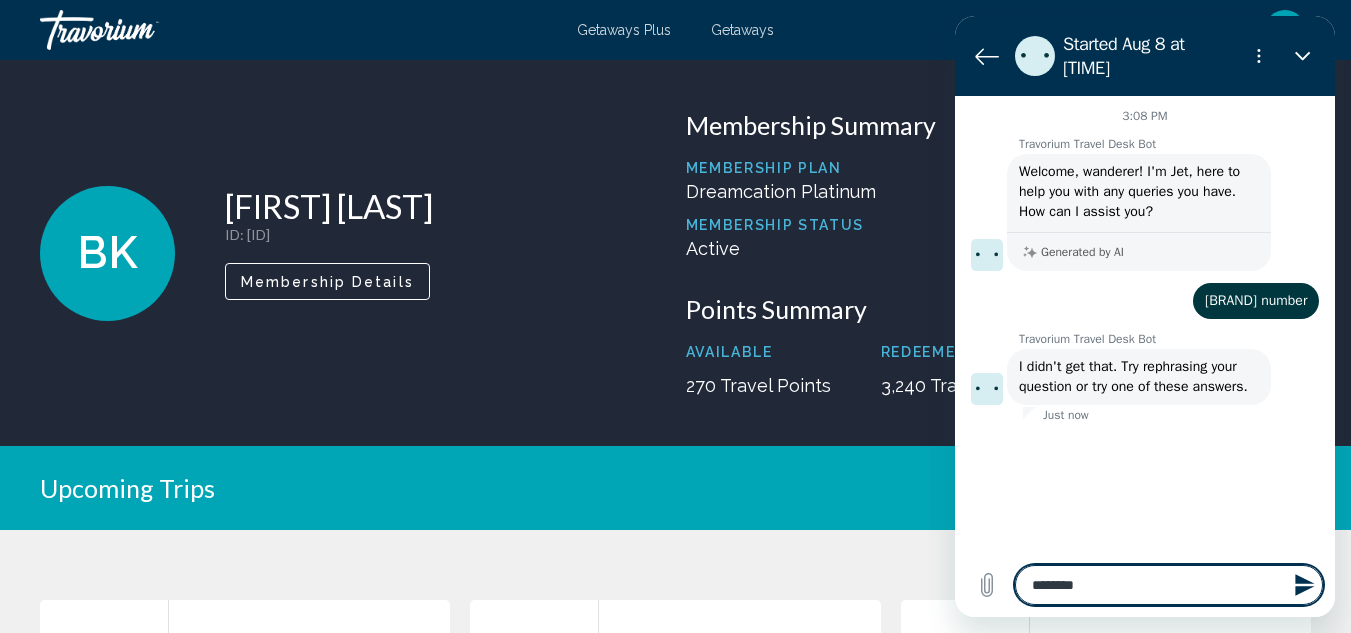 type on "*********" 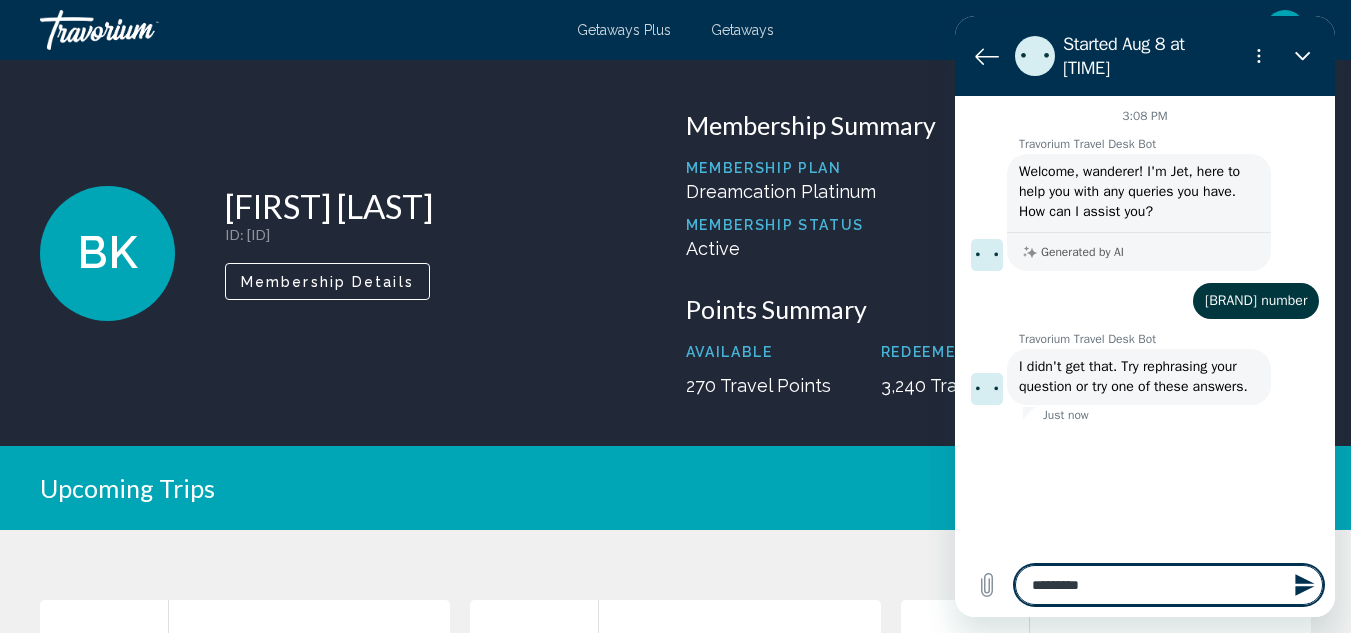 type on "**********" 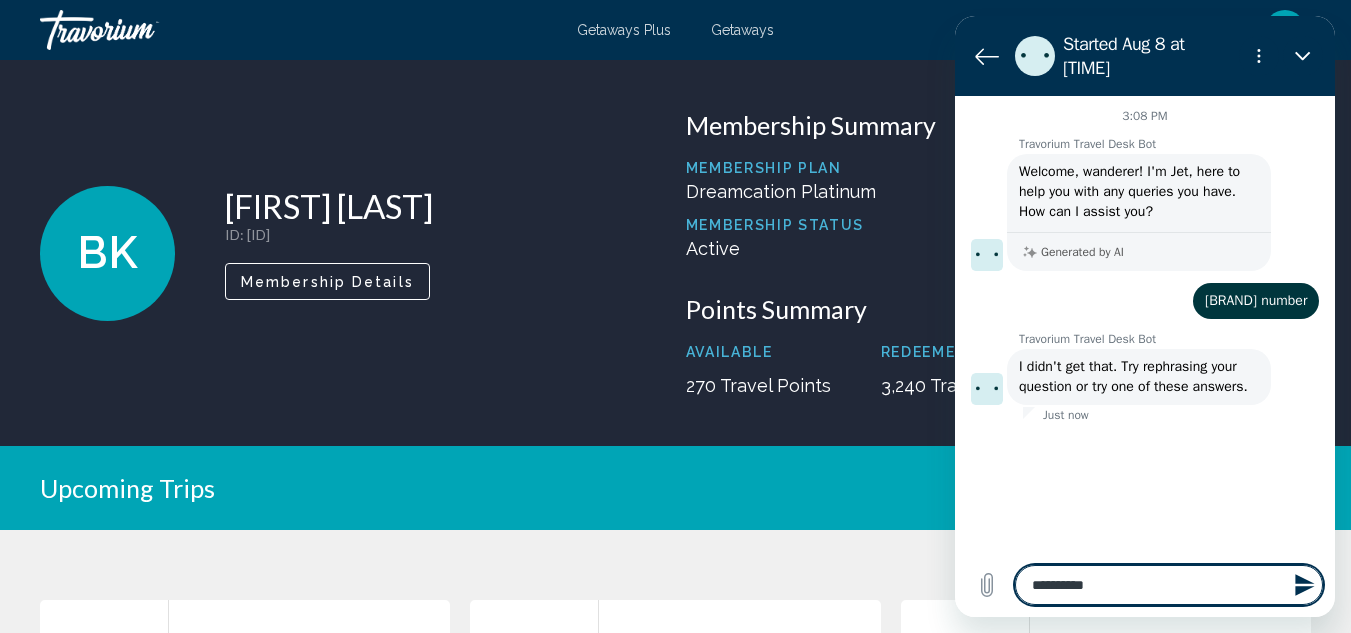 type on "**********" 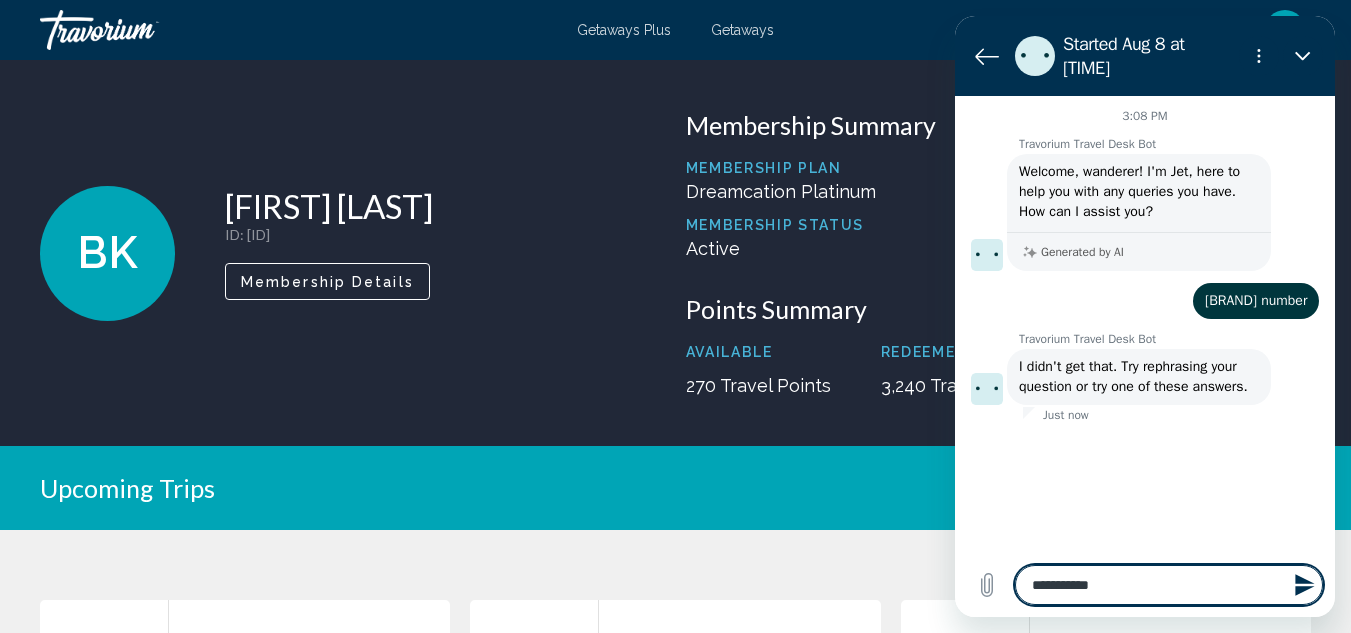 type on "**********" 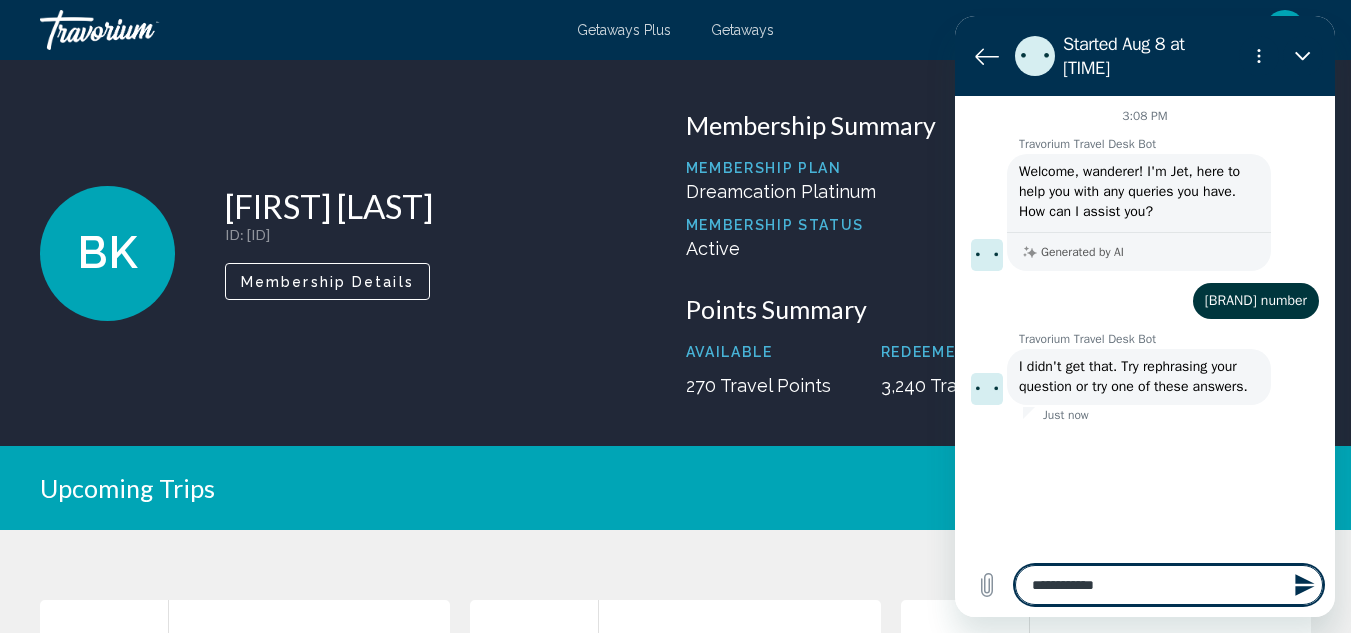 type 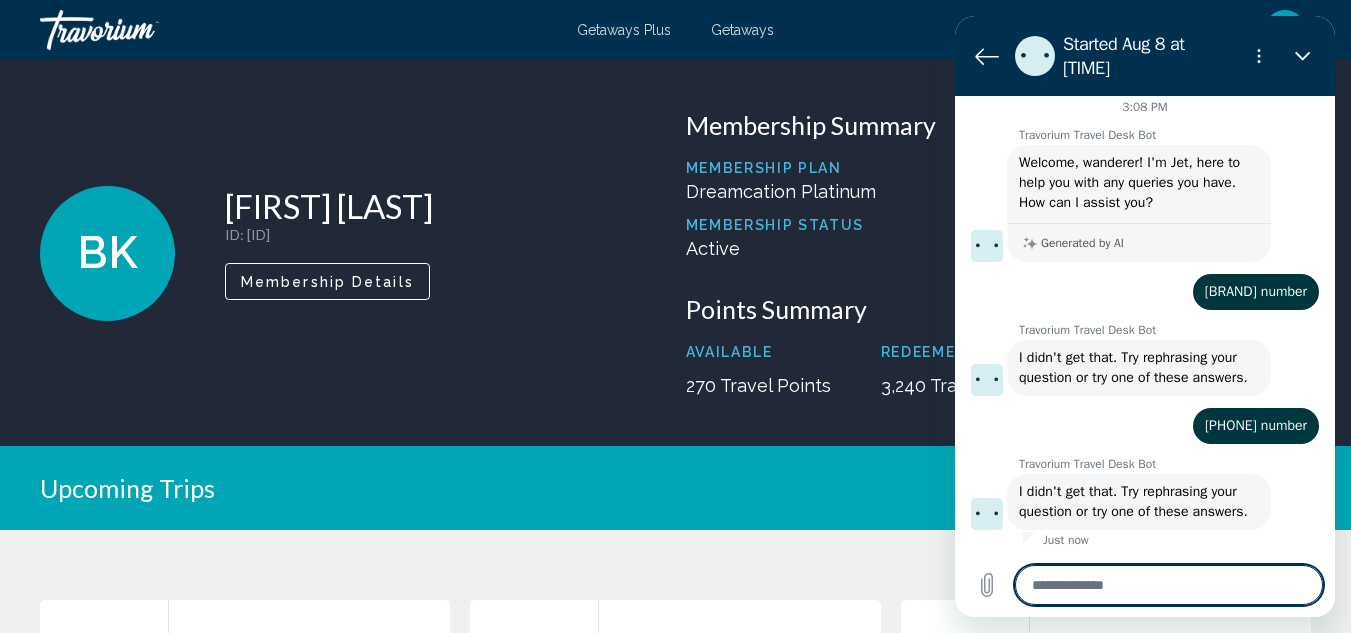 scroll, scrollTop: 0, scrollLeft: 0, axis: both 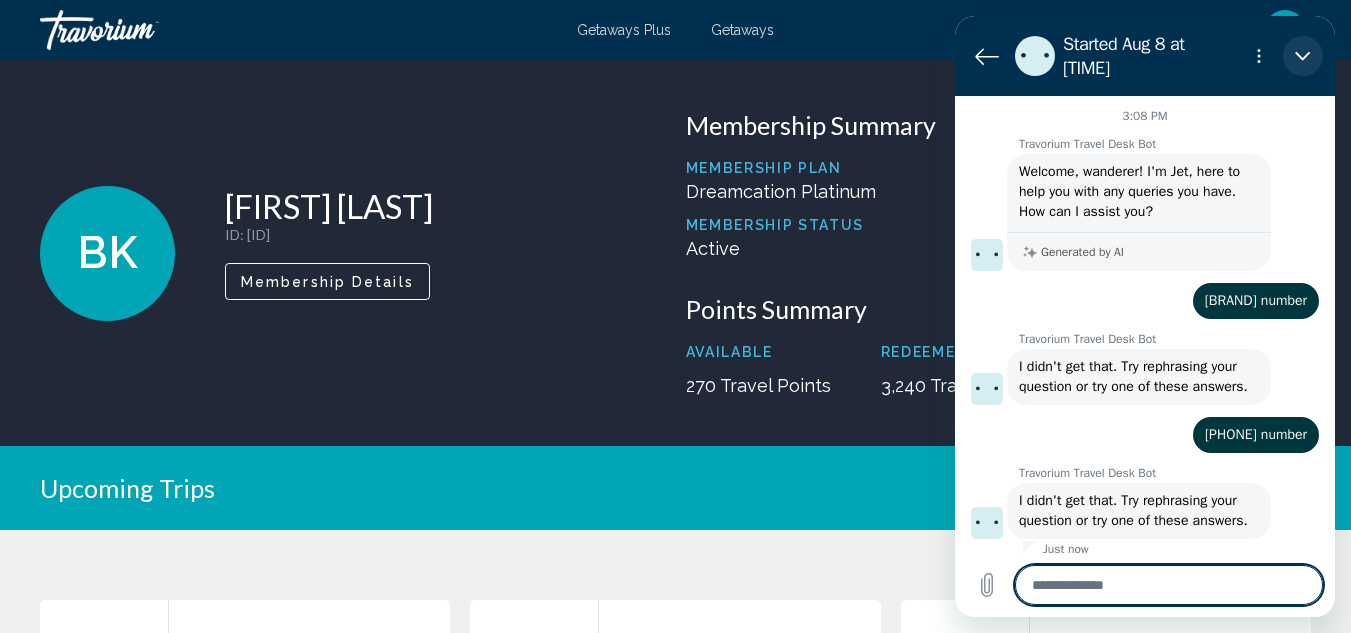 click at bounding box center (1303, 56) 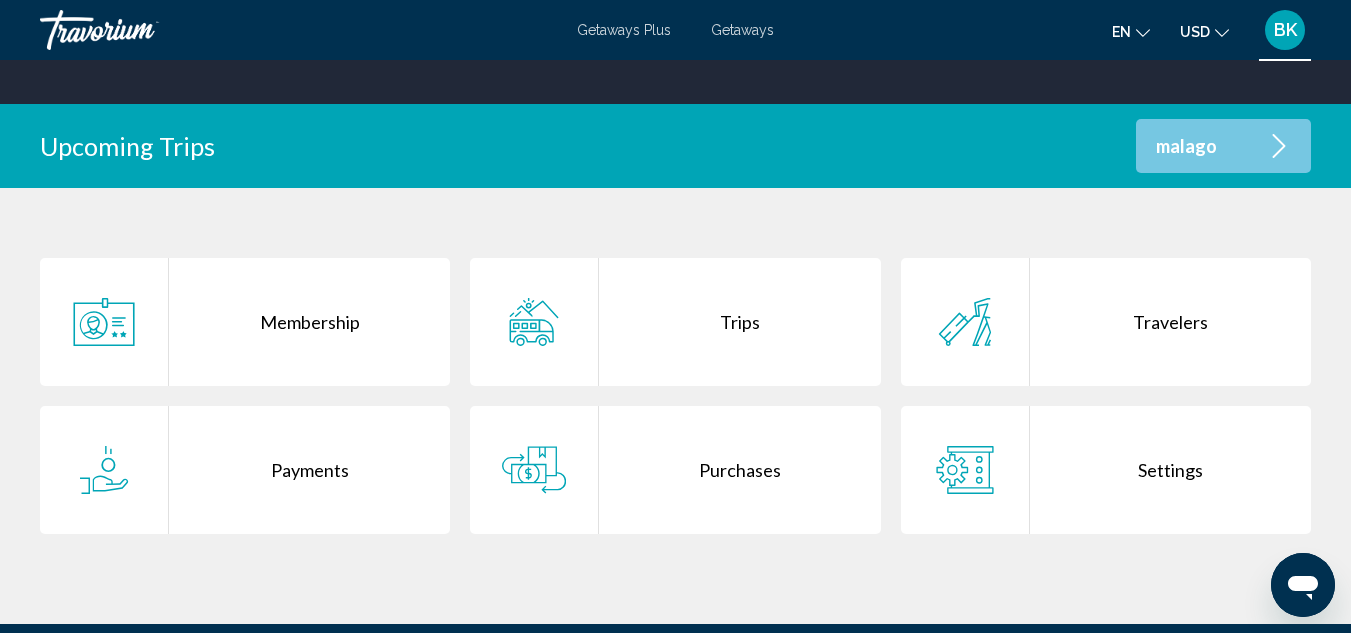 scroll, scrollTop: 343, scrollLeft: 0, axis: vertical 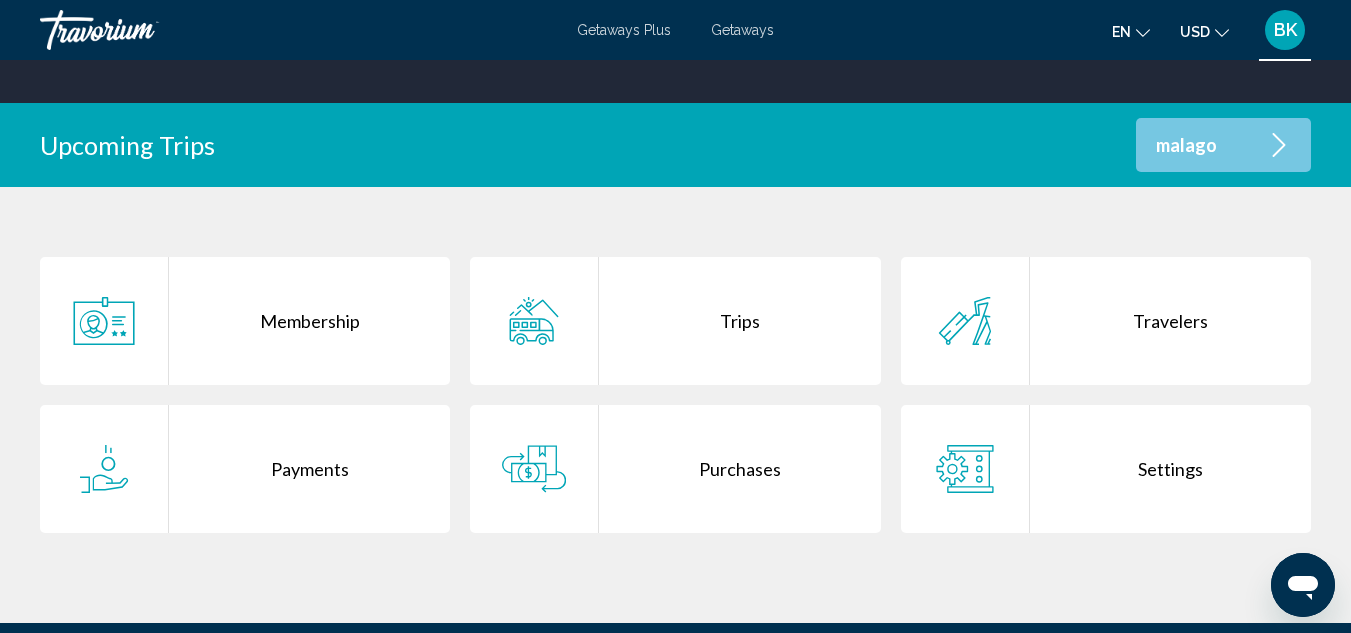 click on "Trips" at bounding box center [739, 321] 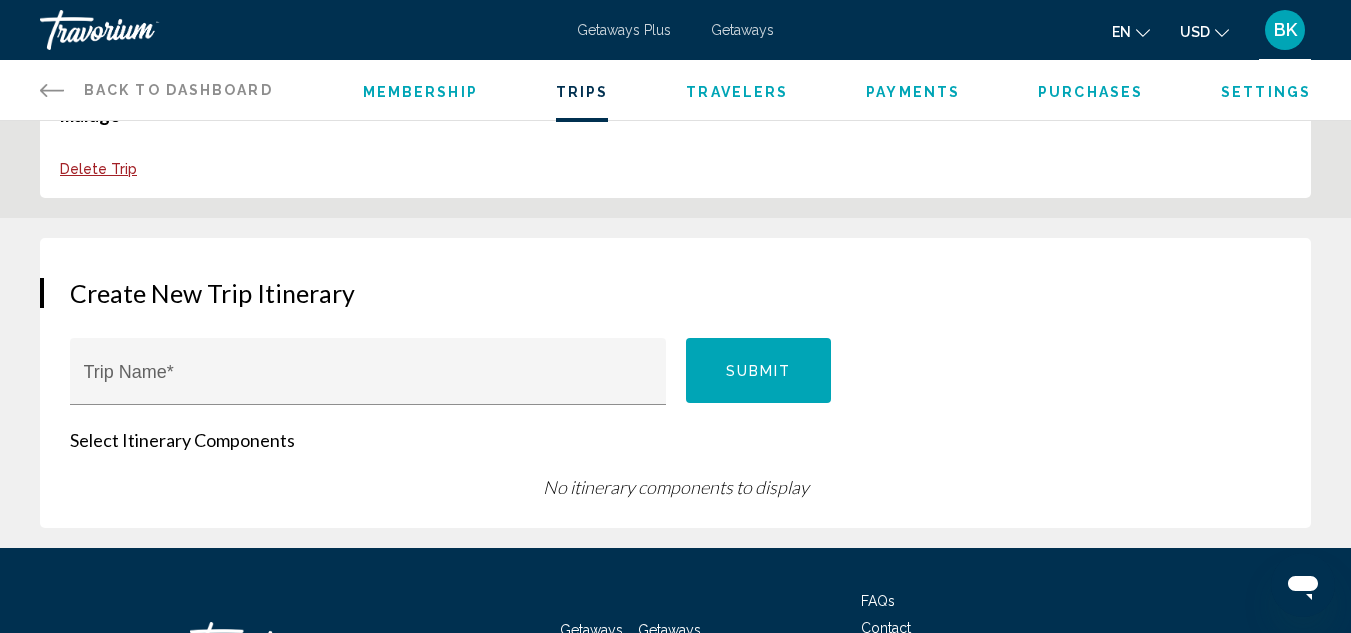 scroll, scrollTop: 0, scrollLeft: 0, axis: both 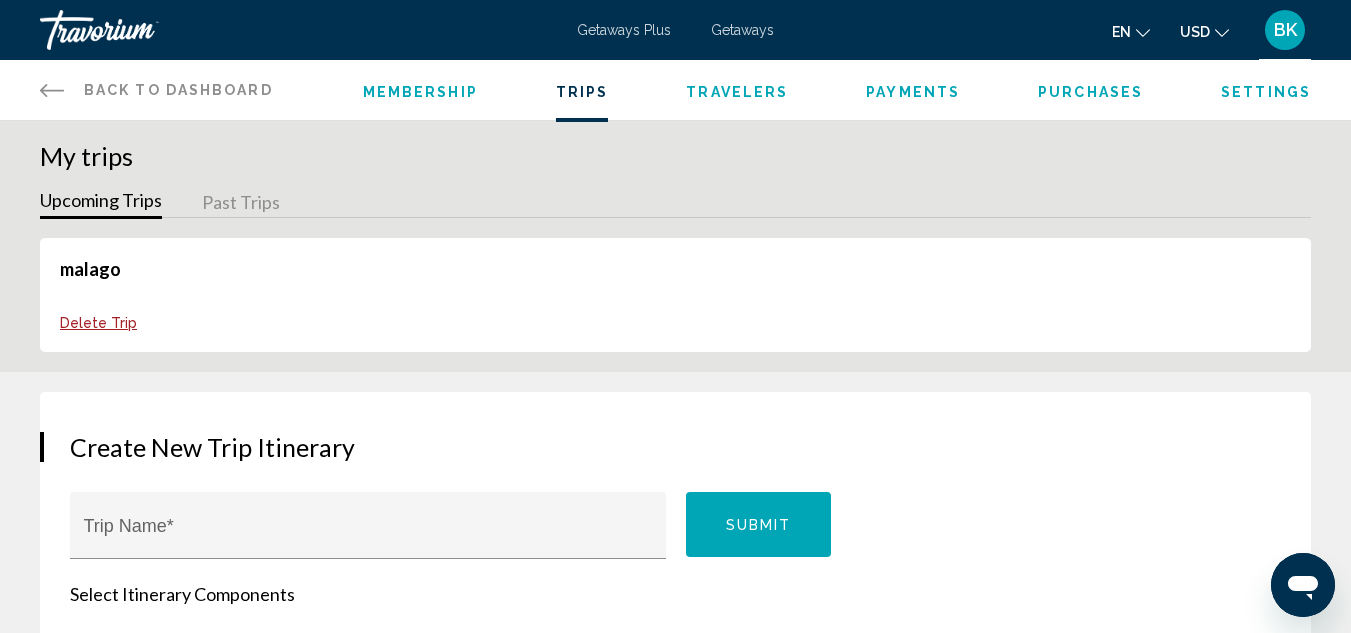 click on "Back to Dashboard Dashboard Membership
Trips
Travelers
Payments
Purchases
Settings" at bounding box center (675, 90) 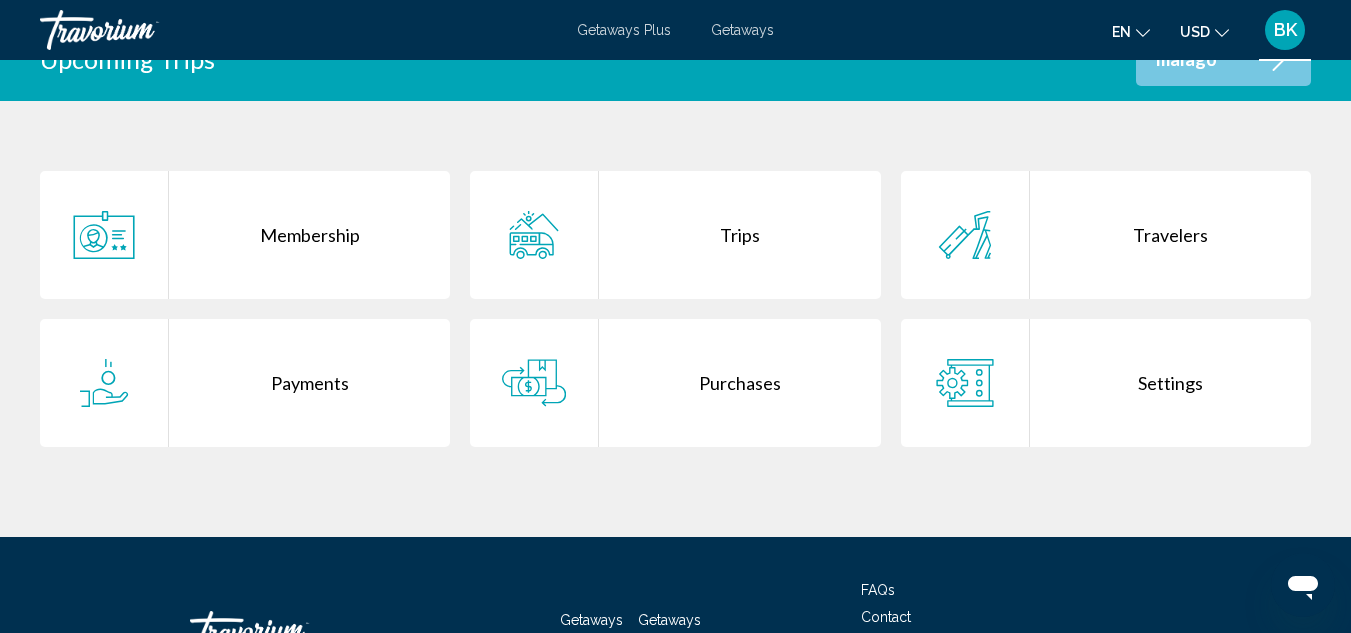 scroll, scrollTop: 578, scrollLeft: 0, axis: vertical 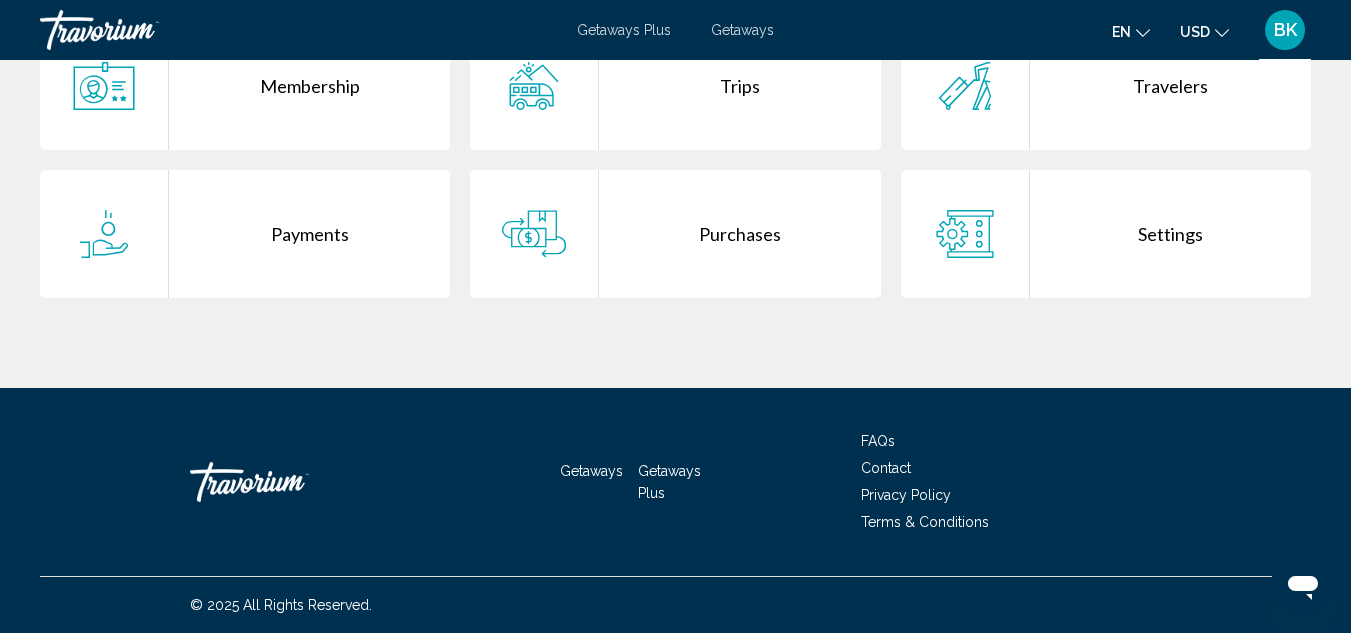click on "Purchases" at bounding box center (739, 234) 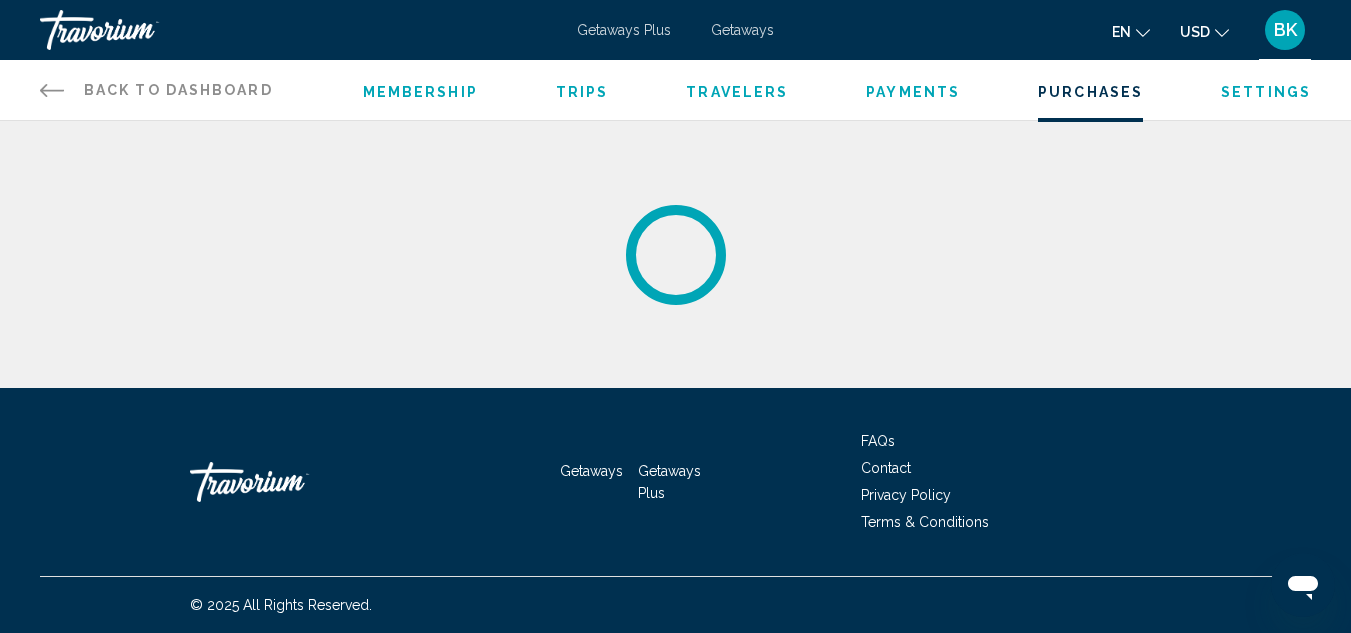 scroll, scrollTop: 0, scrollLeft: 0, axis: both 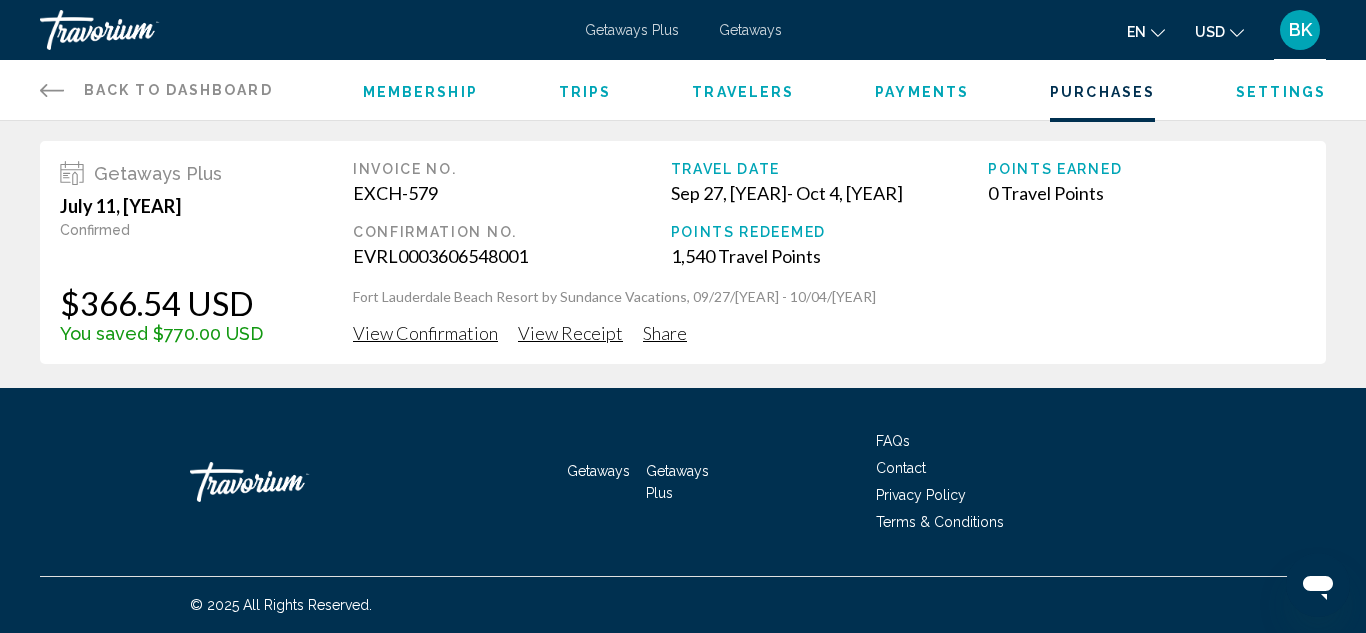 click on "View Confirmation" at bounding box center [425, 333] 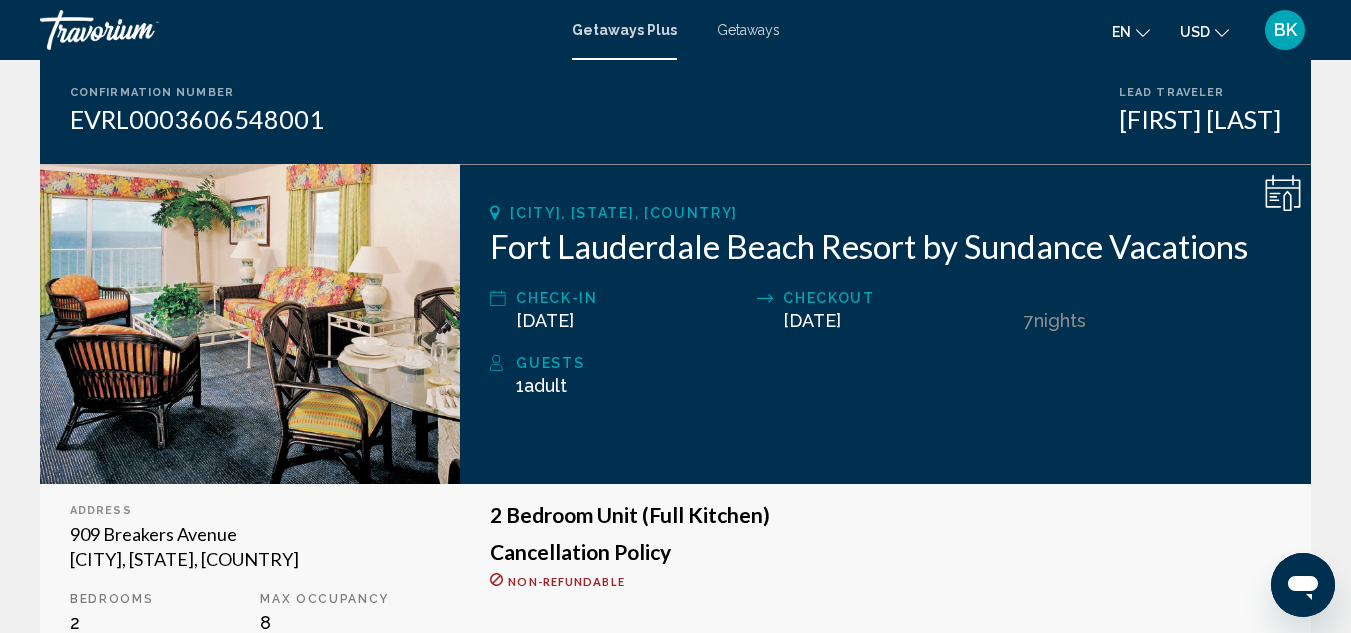scroll, scrollTop: 0, scrollLeft: 0, axis: both 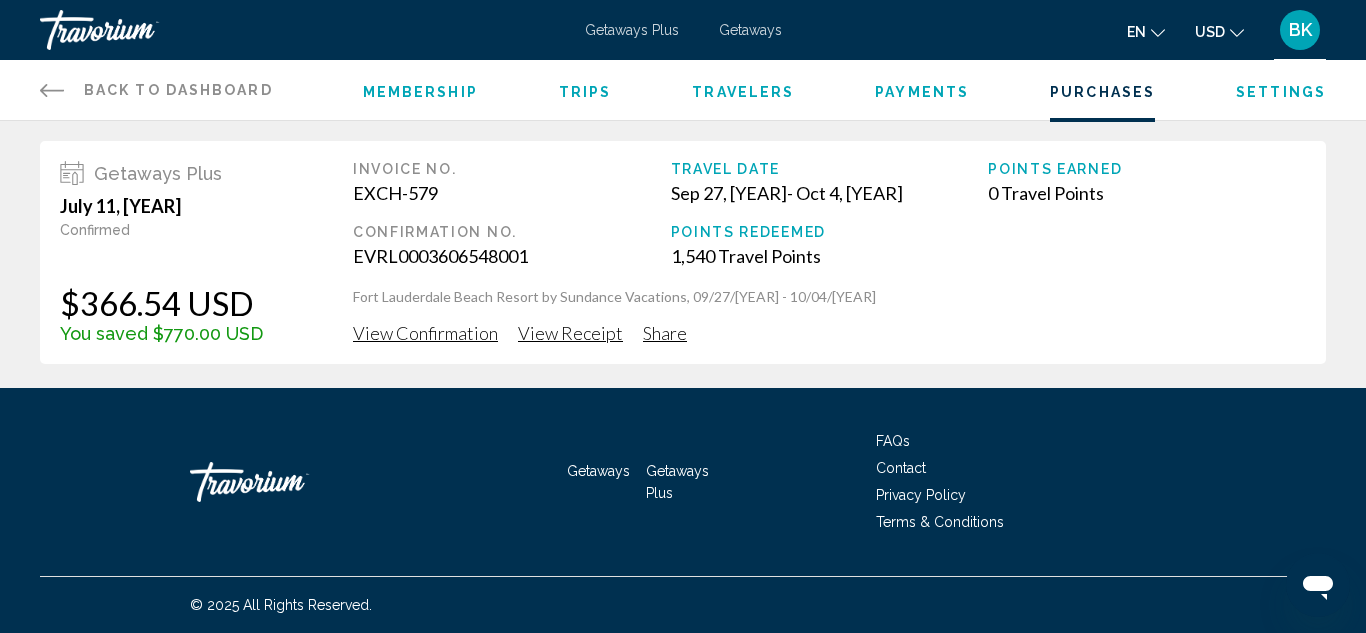 click on "View Confirmation" at bounding box center (425, 333) 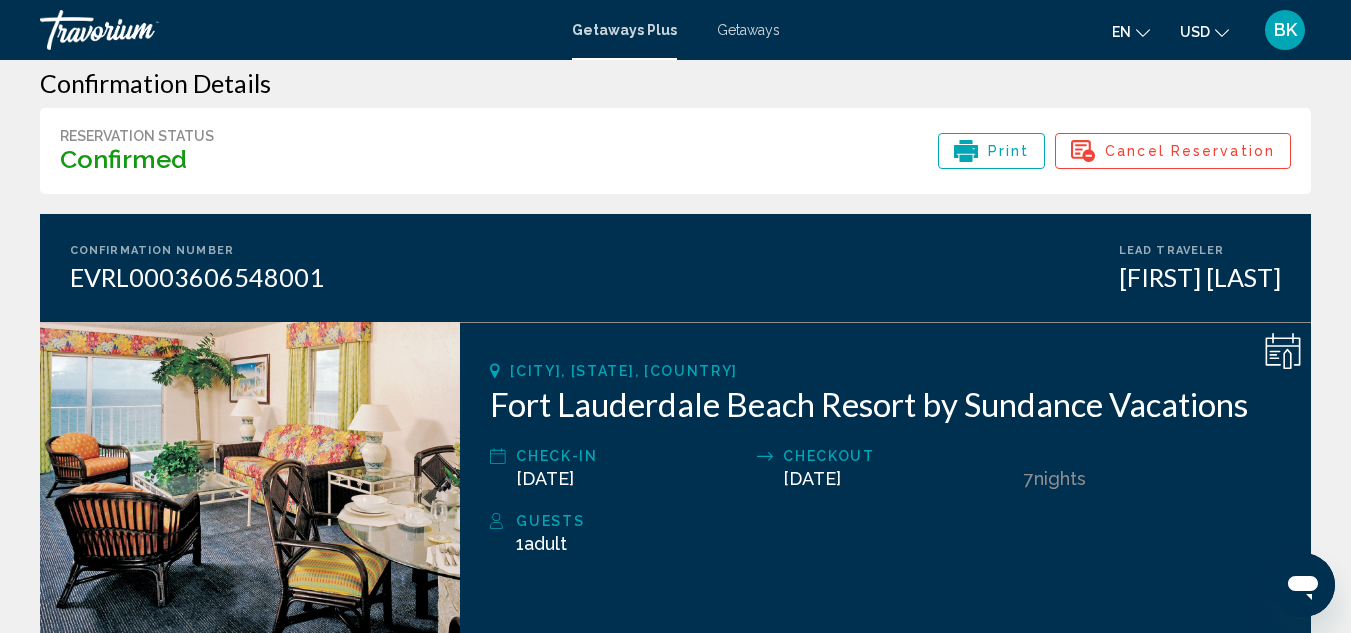 scroll, scrollTop: 0, scrollLeft: 0, axis: both 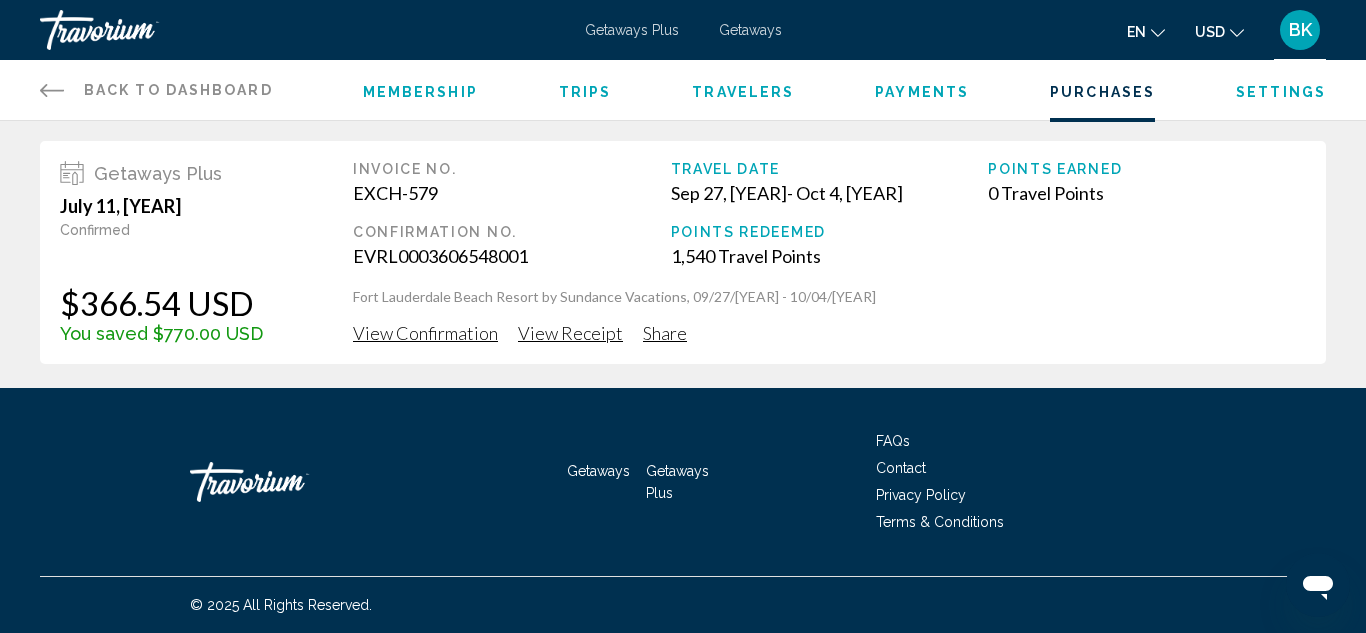 click on "Back to Dashboard Dashboard" at bounding box center (156, 90) 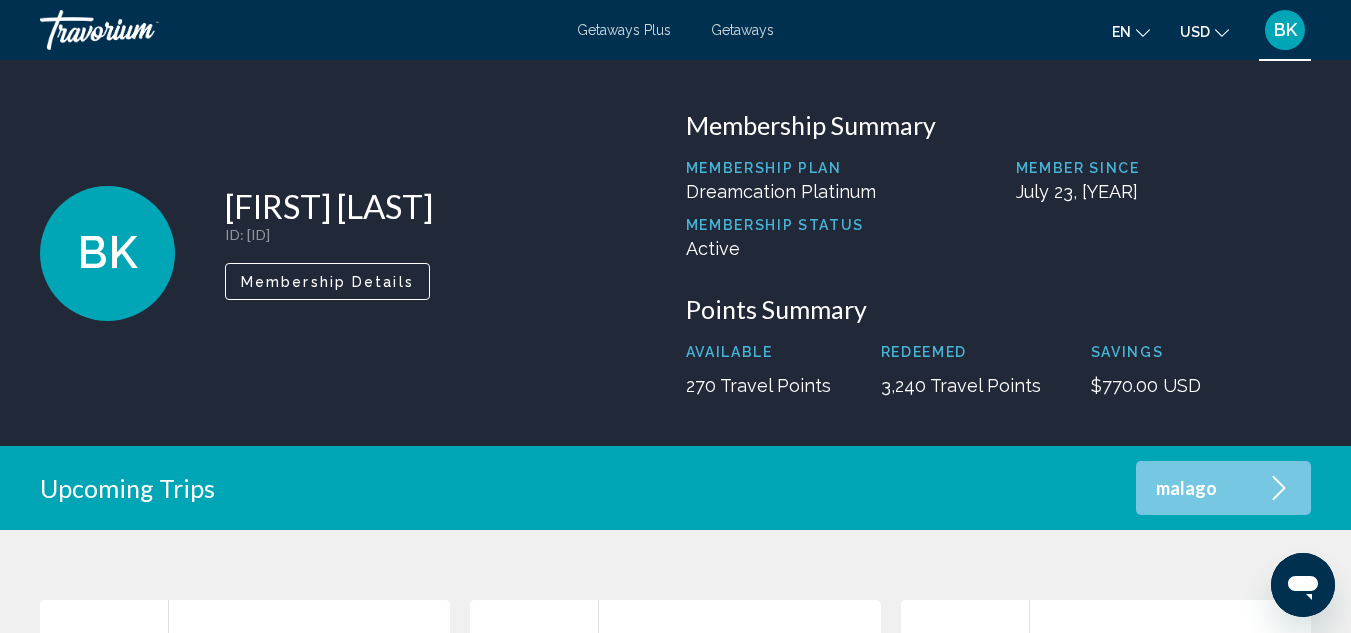 type on "*" 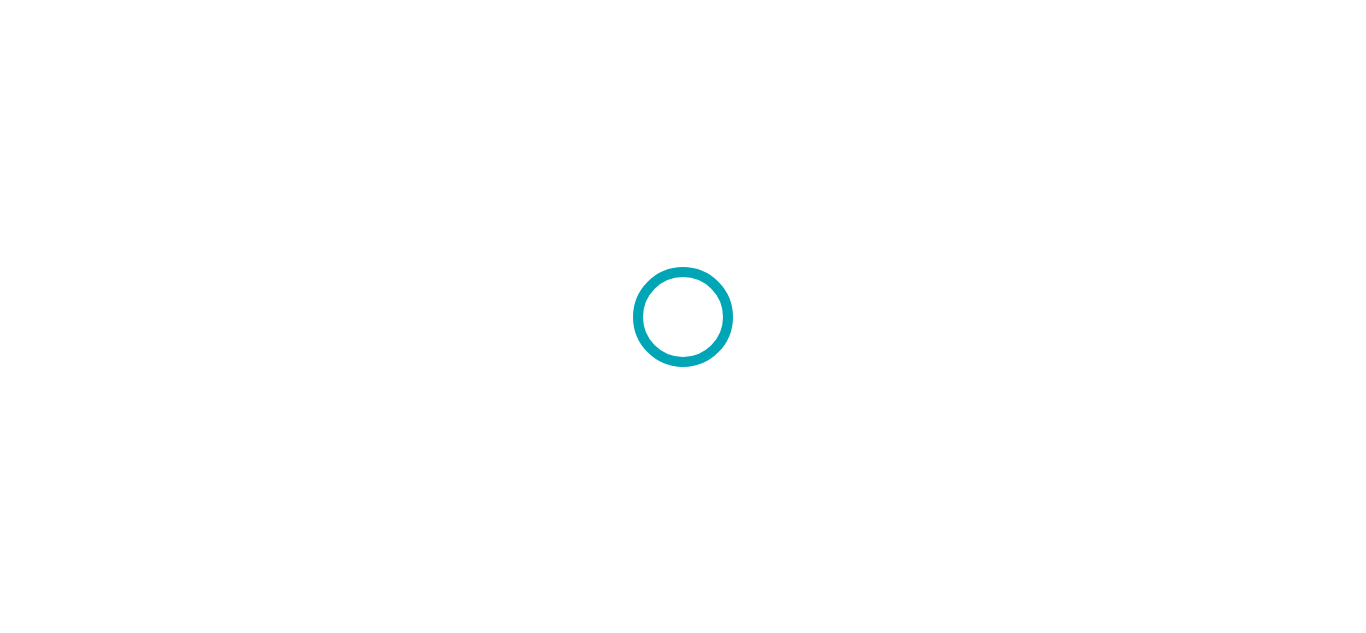 scroll, scrollTop: 0, scrollLeft: 0, axis: both 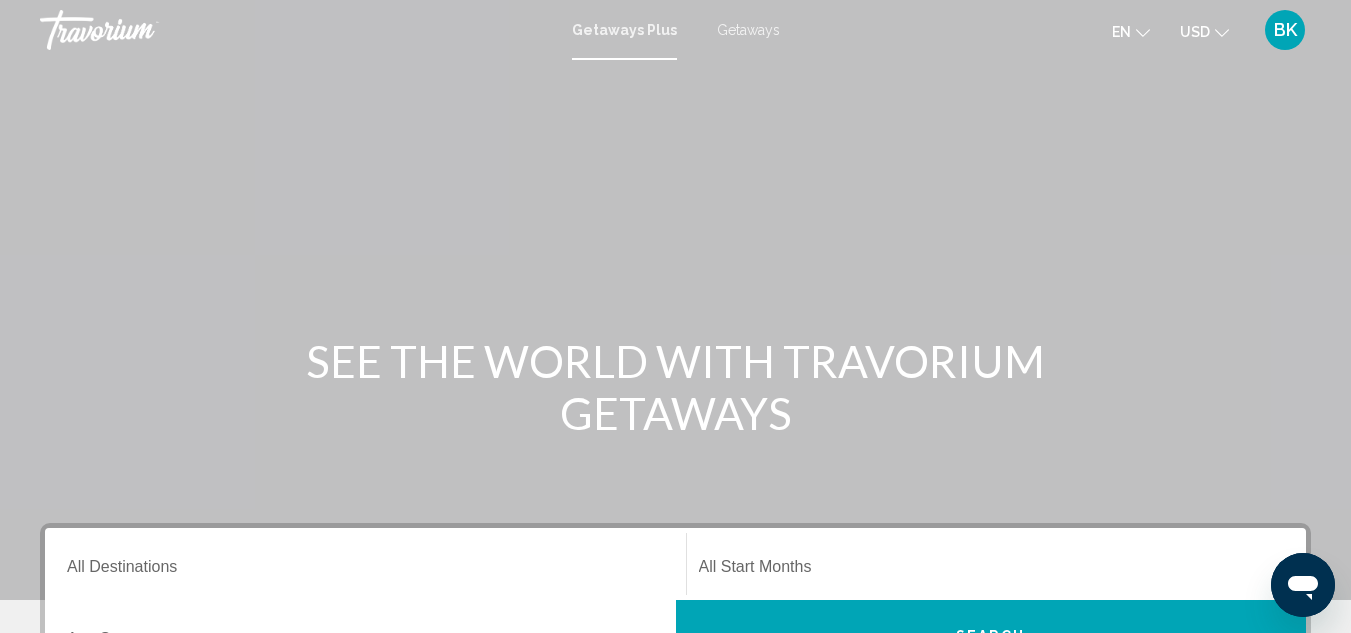 click on "BK" at bounding box center (1285, 30) 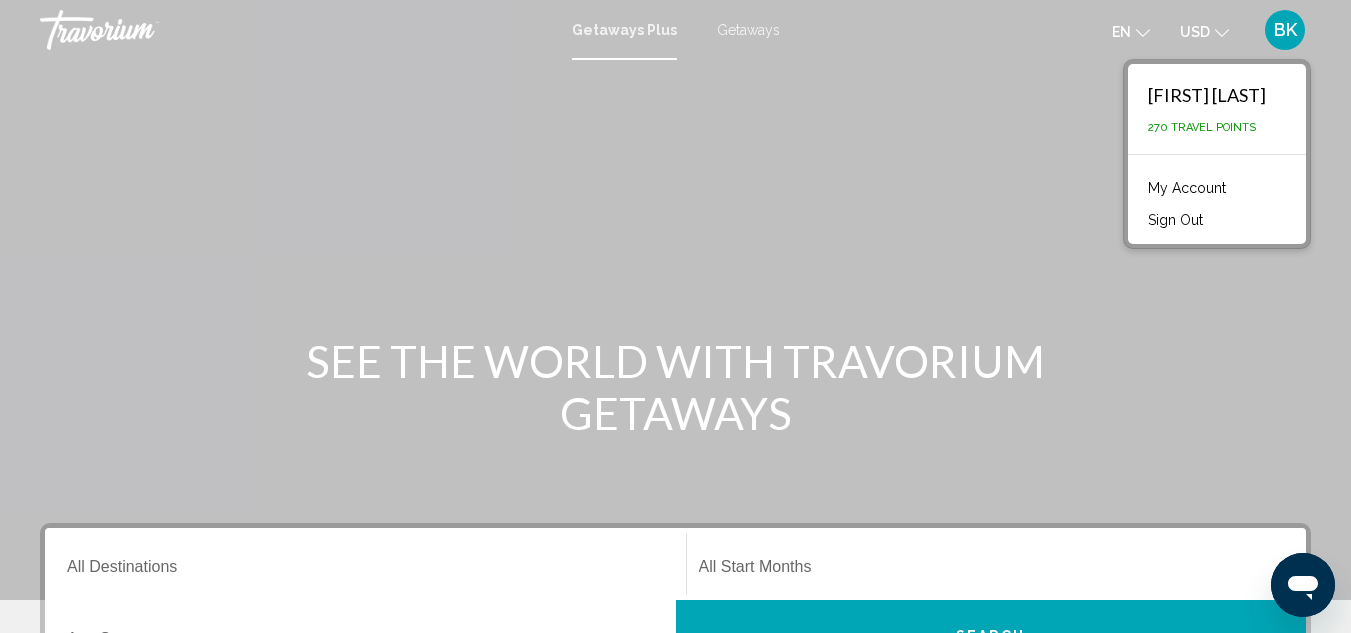 click on "BK" at bounding box center [1285, 30] 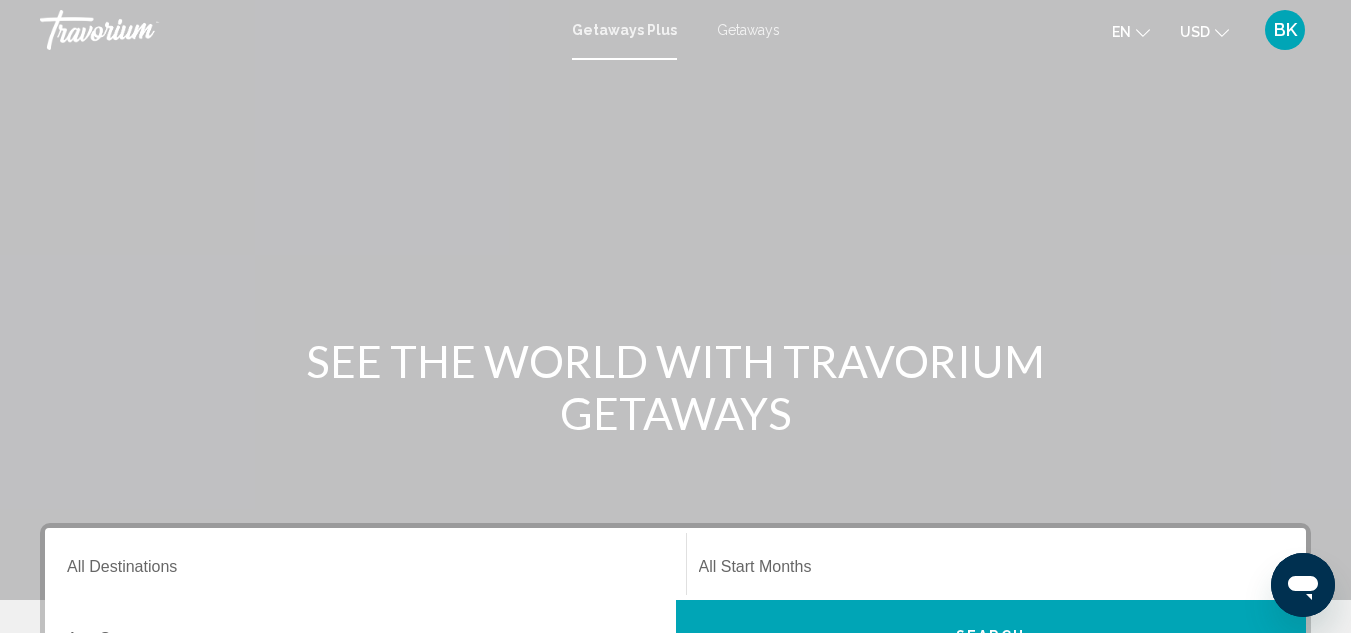 click on "BK" at bounding box center (1285, 30) 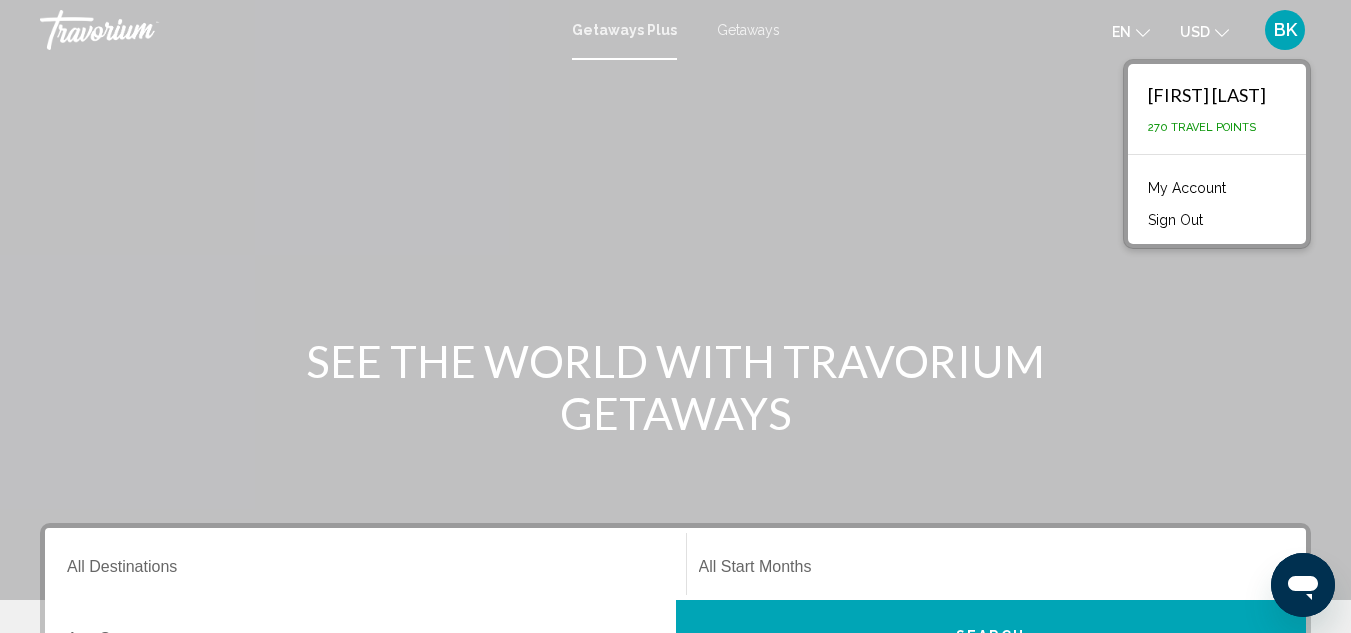 click on "My Account" at bounding box center [1187, 188] 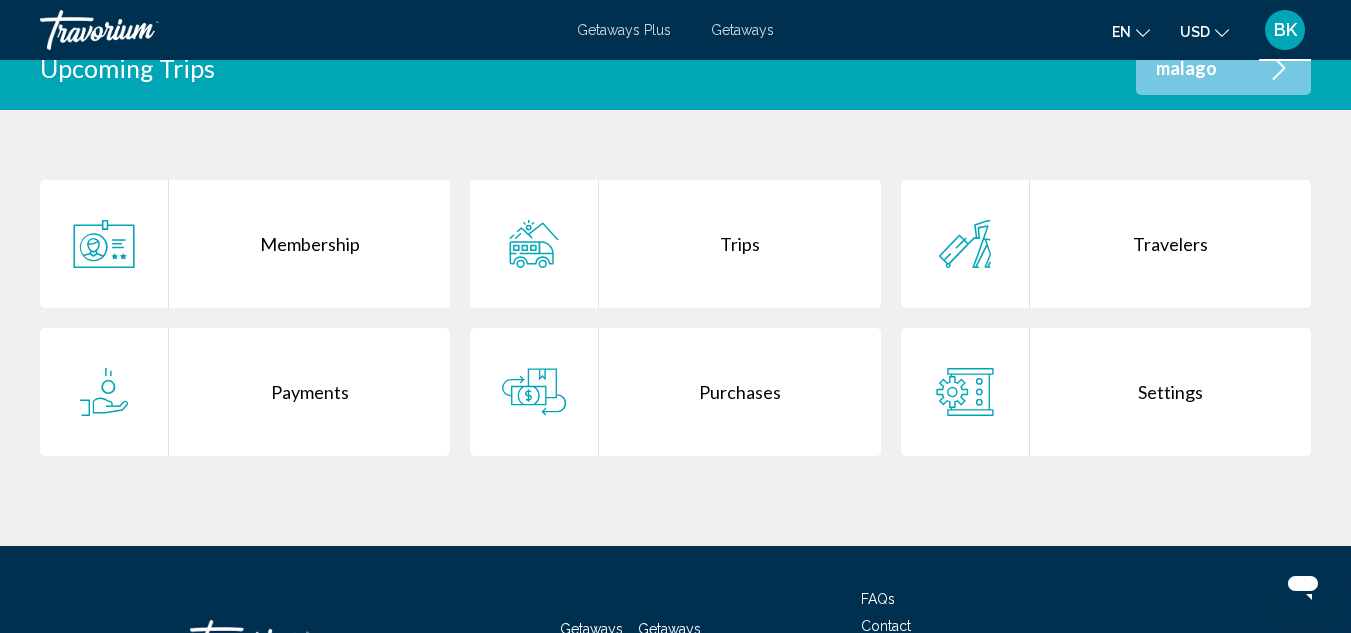 scroll, scrollTop: 419, scrollLeft: 0, axis: vertical 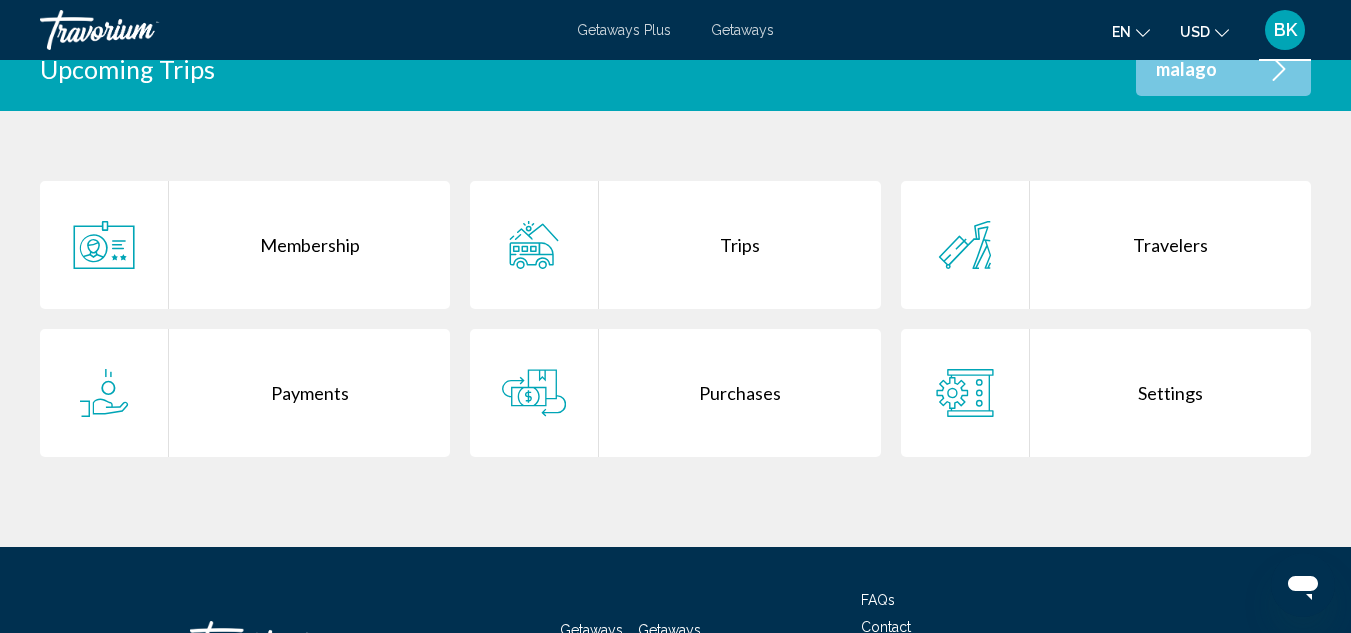 click on "Trips" at bounding box center [739, 245] 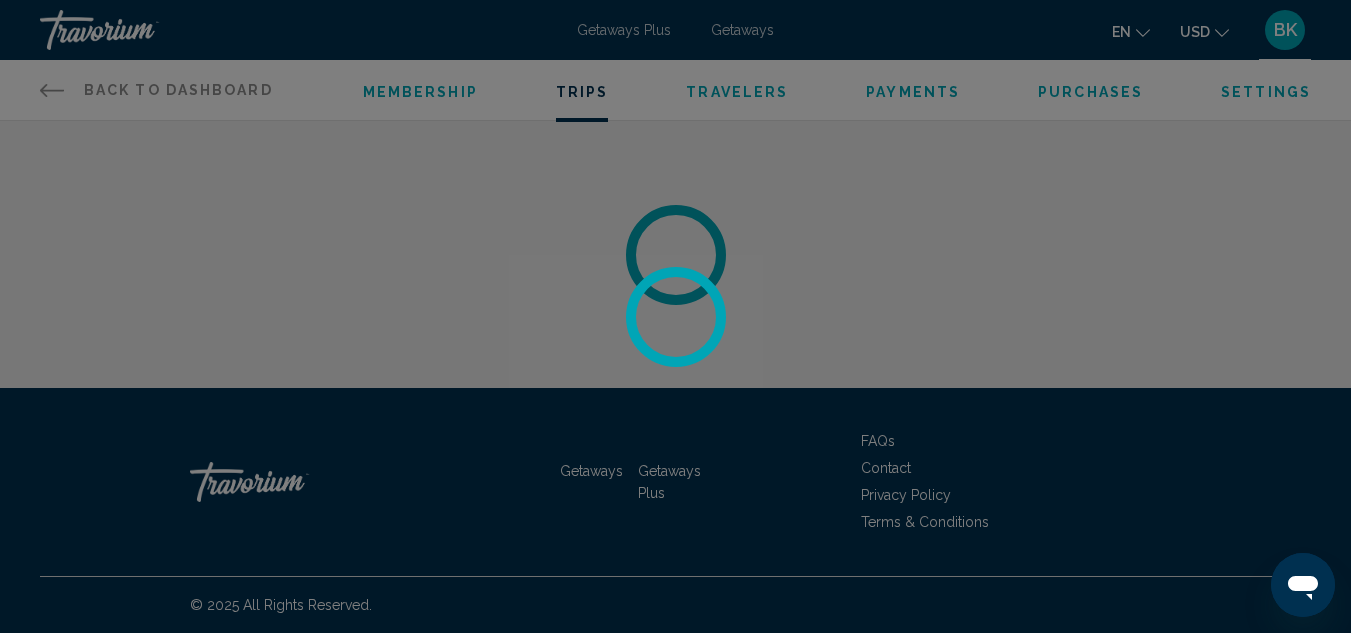 scroll, scrollTop: 0, scrollLeft: 0, axis: both 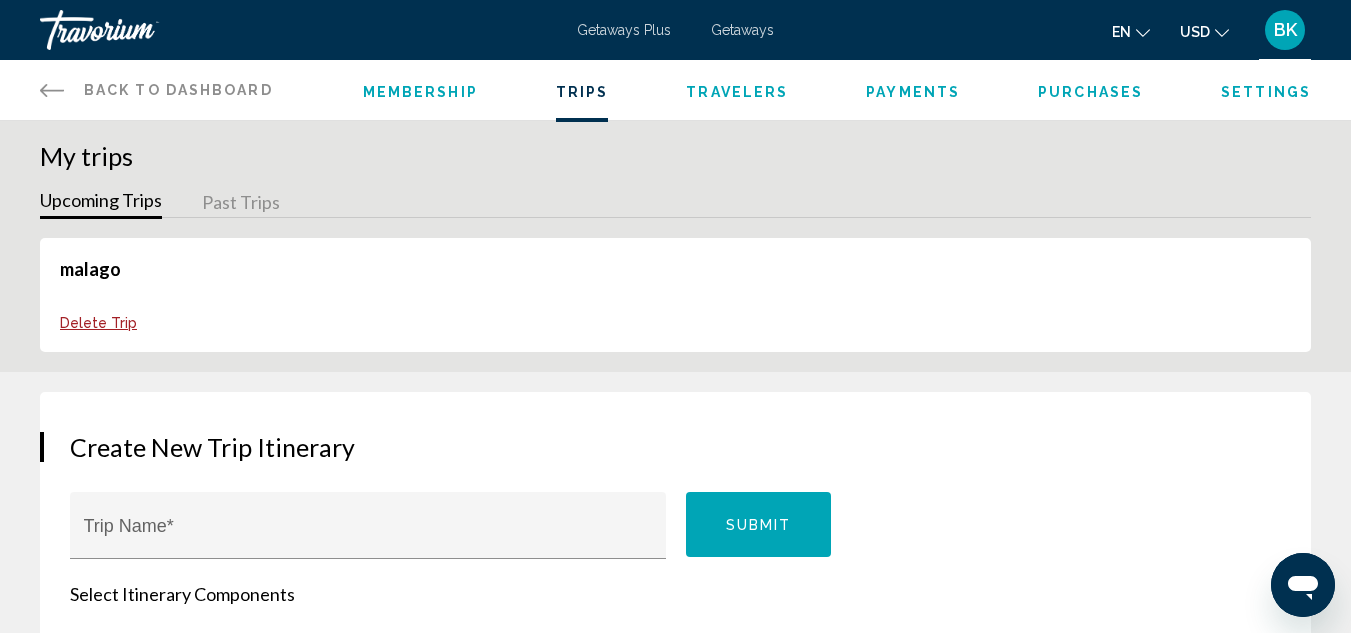 click 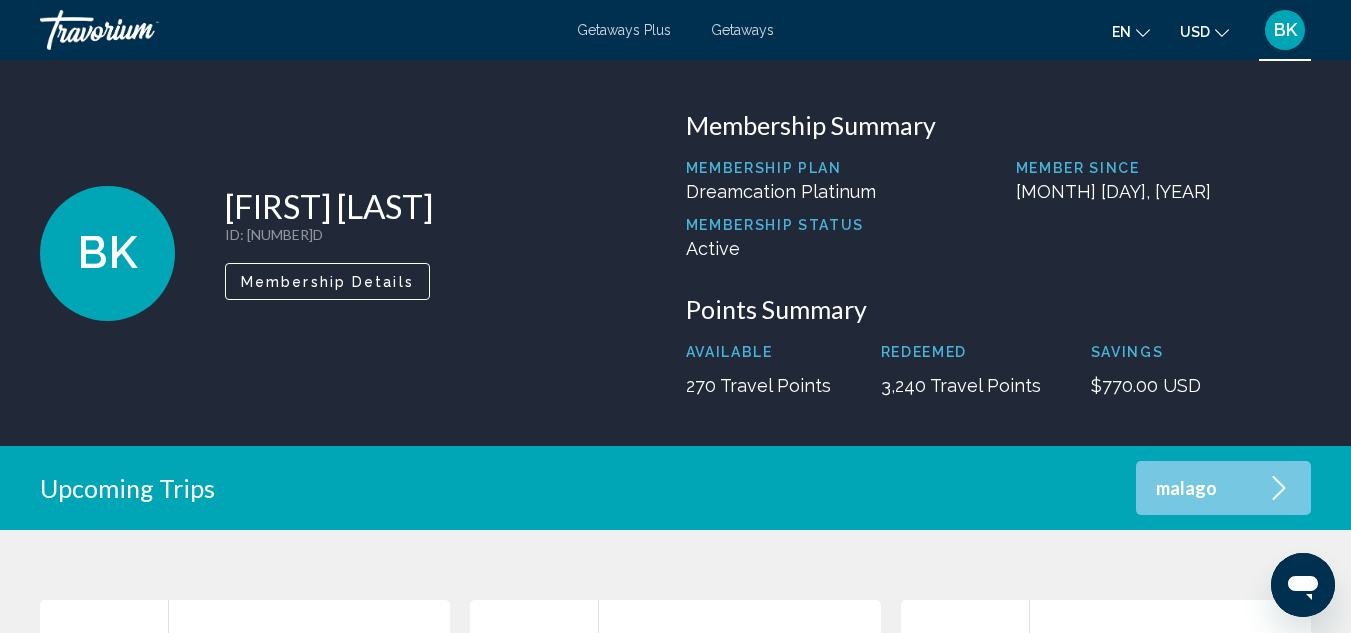 click at bounding box center [140, 30] 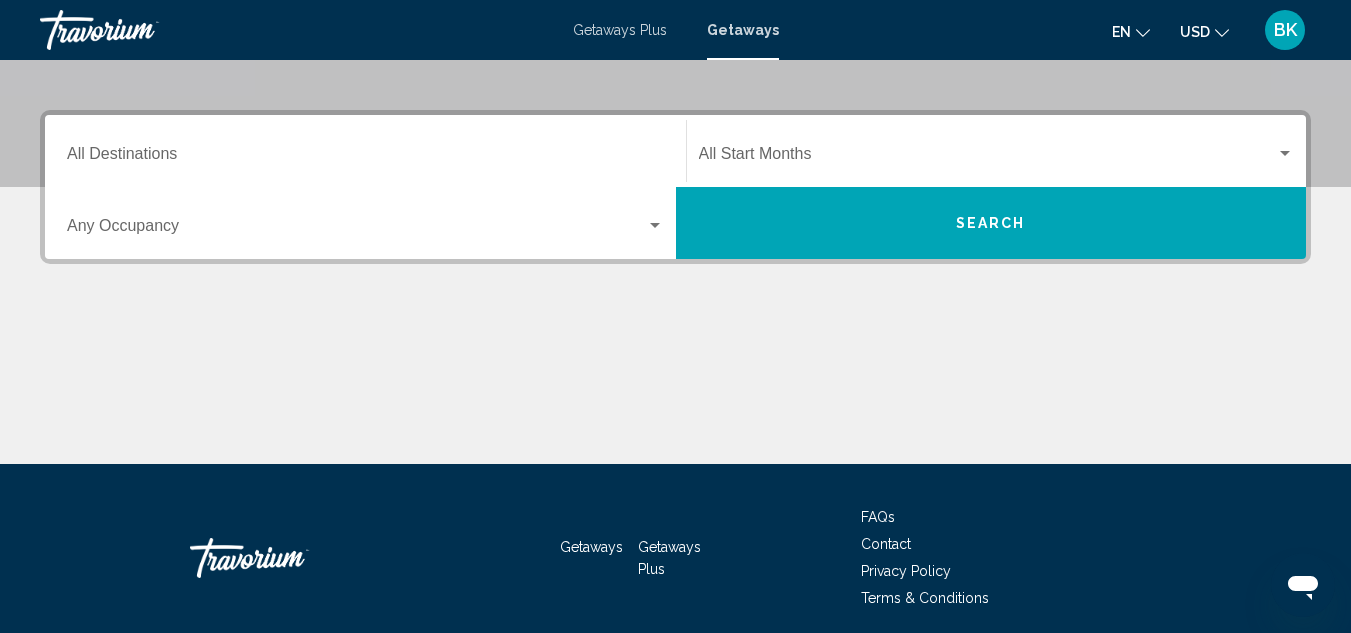scroll, scrollTop: 489, scrollLeft: 0, axis: vertical 